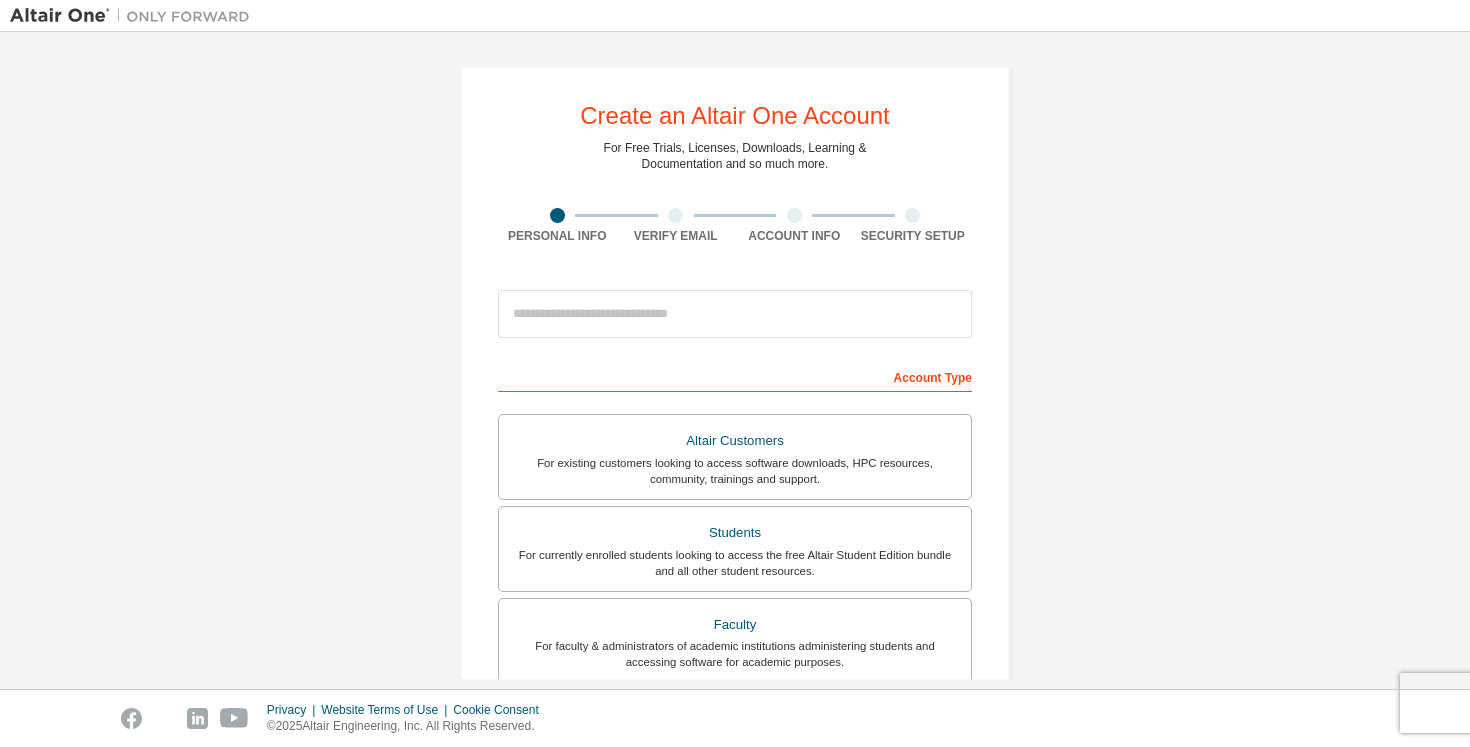 scroll, scrollTop: 0, scrollLeft: 0, axis: both 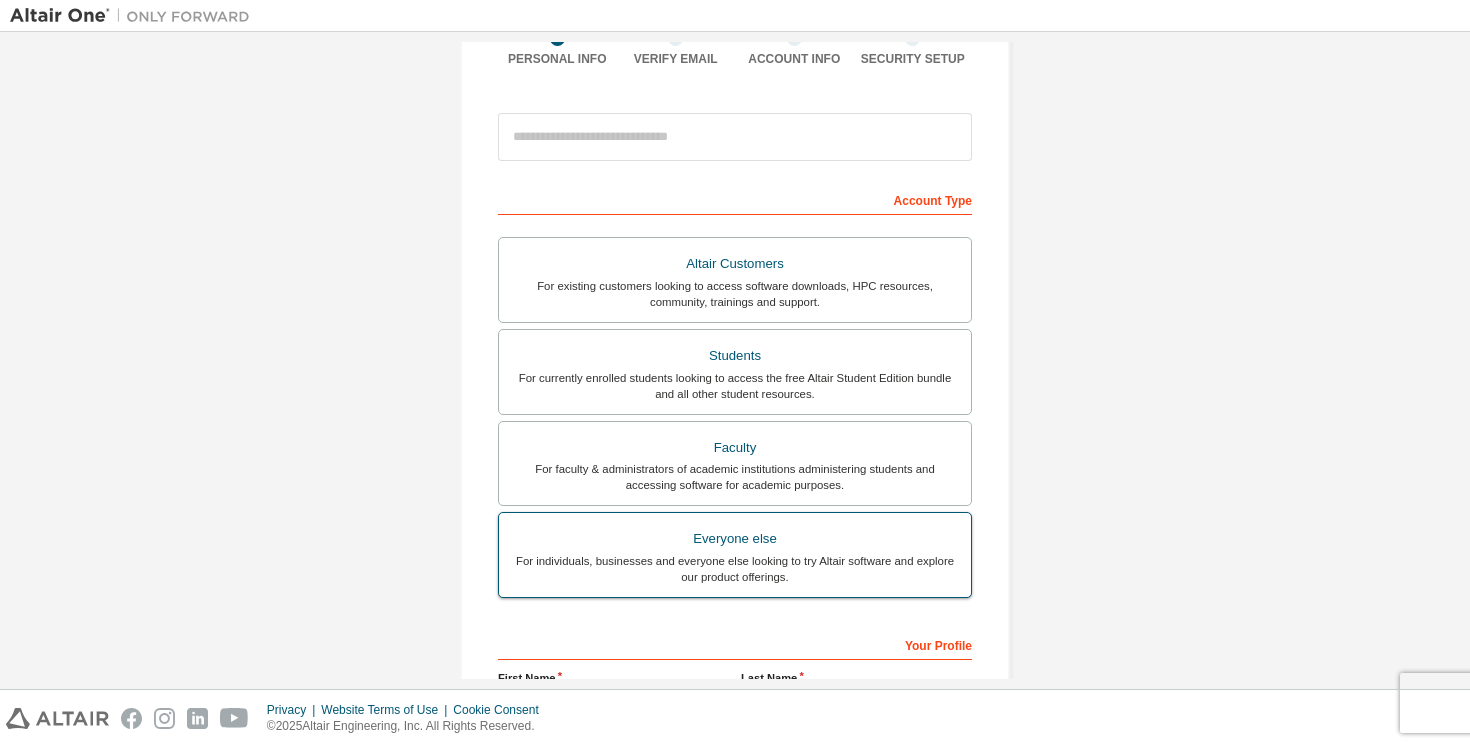 click on "Everyone else" at bounding box center [735, 539] 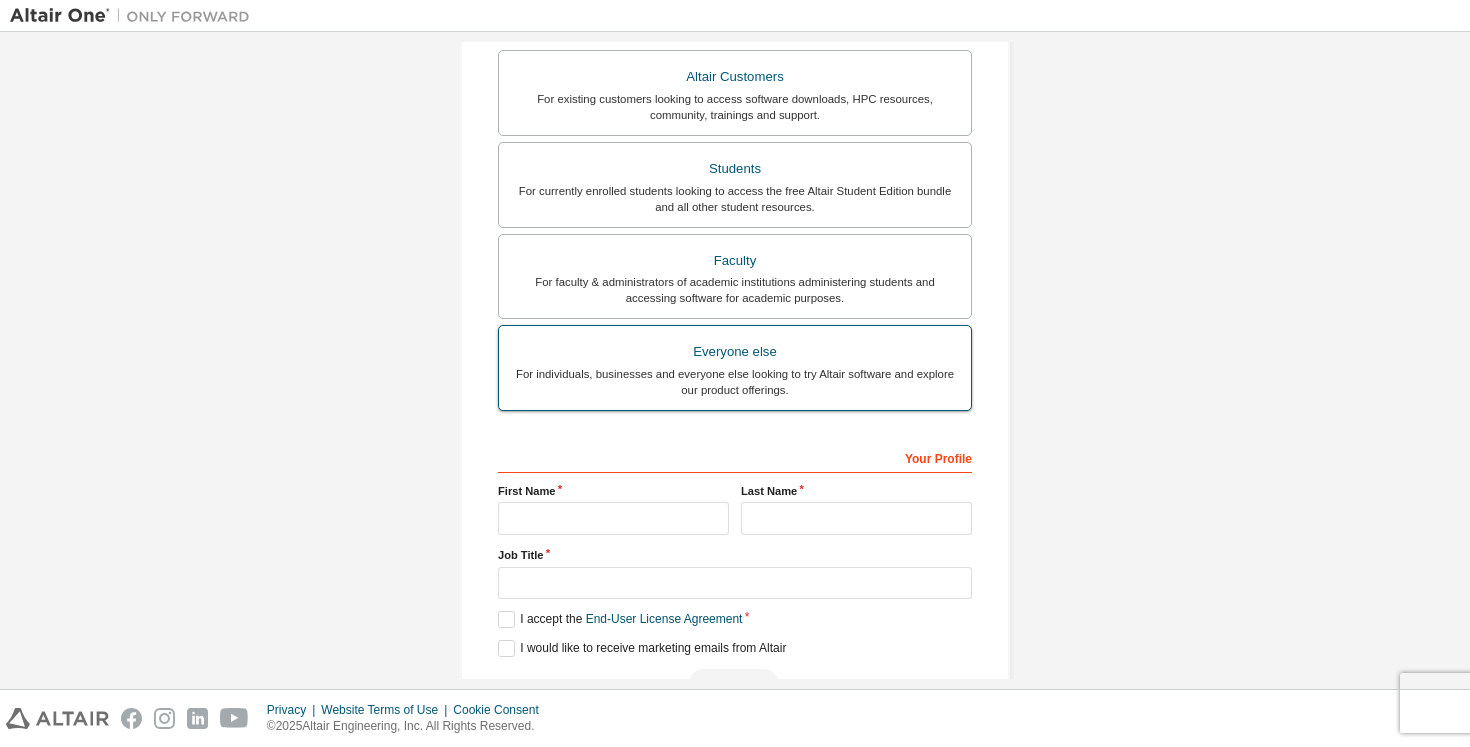 scroll, scrollTop: 422, scrollLeft: 0, axis: vertical 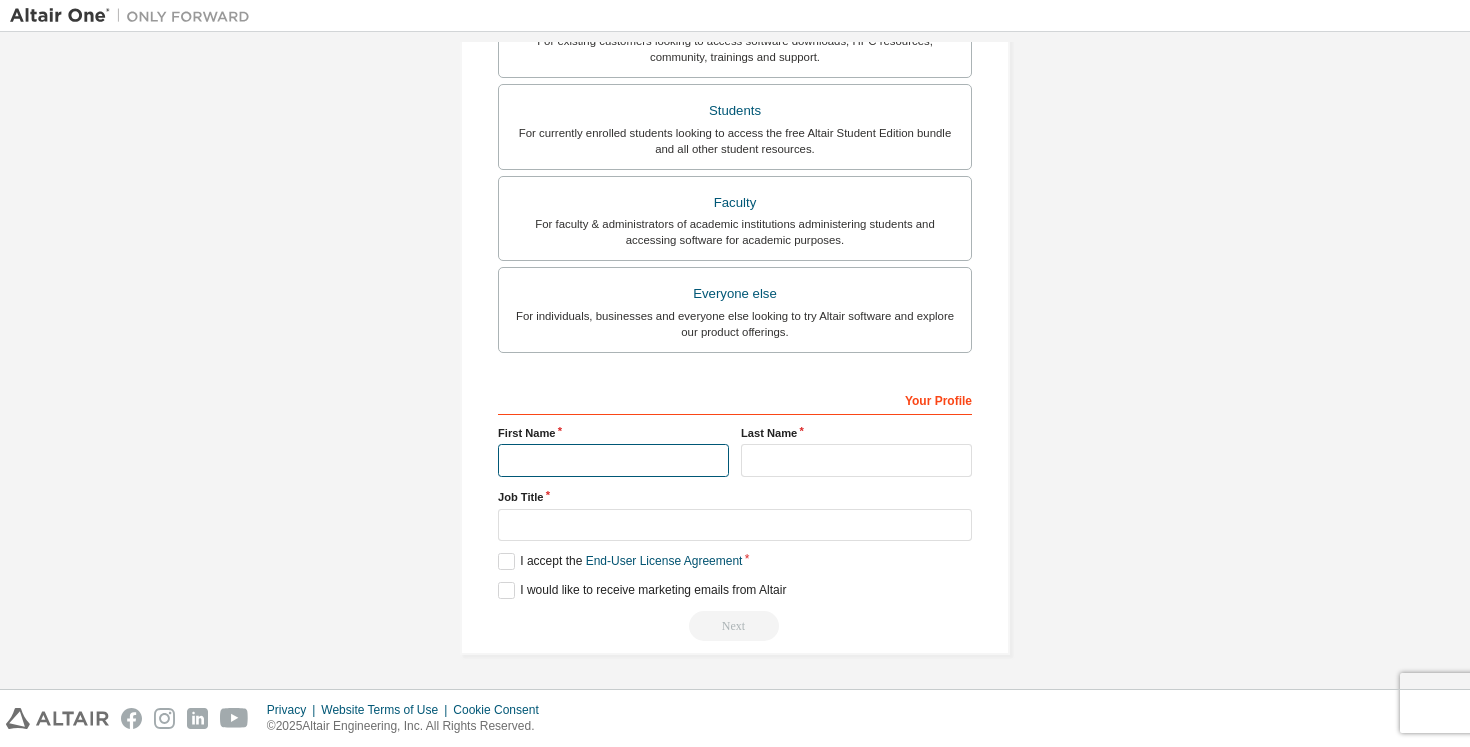 click at bounding box center (613, 460) 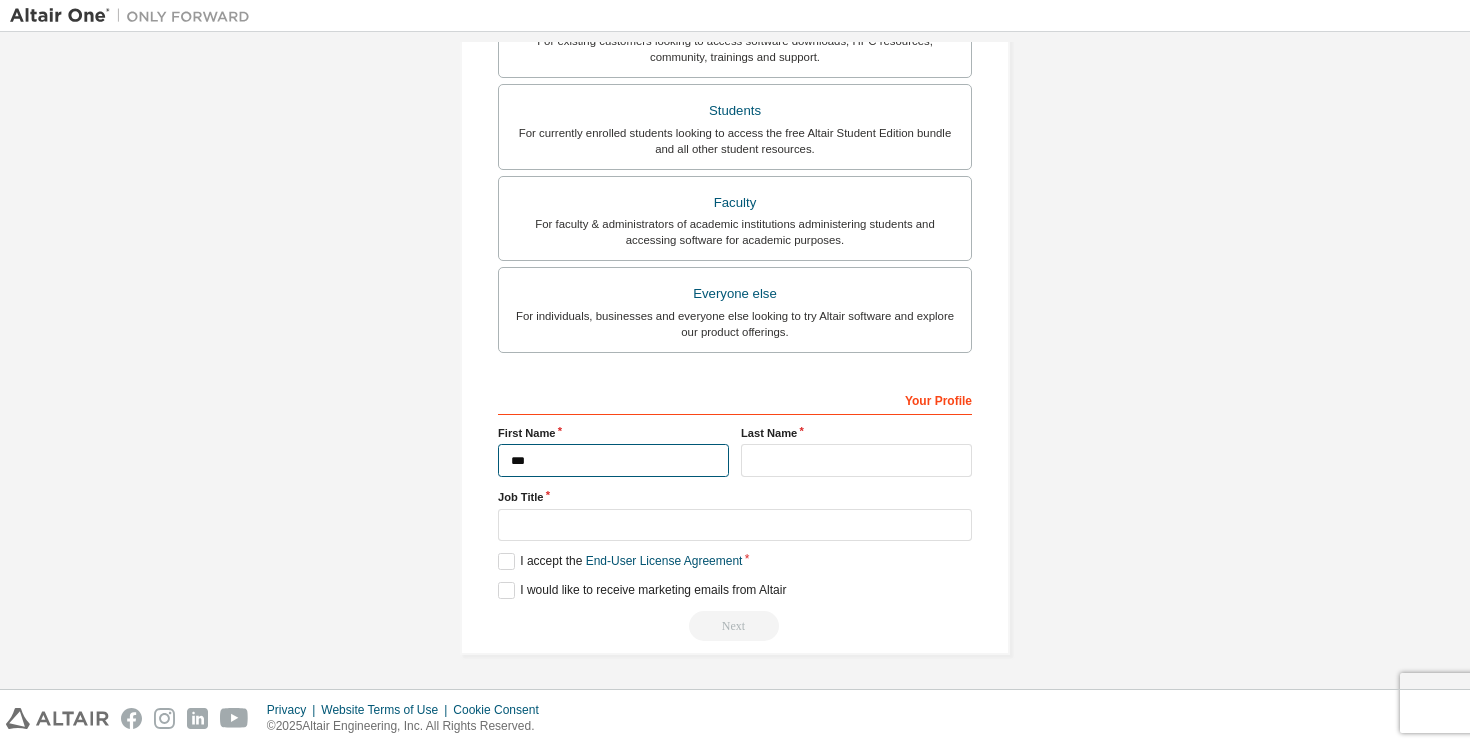type on "***" 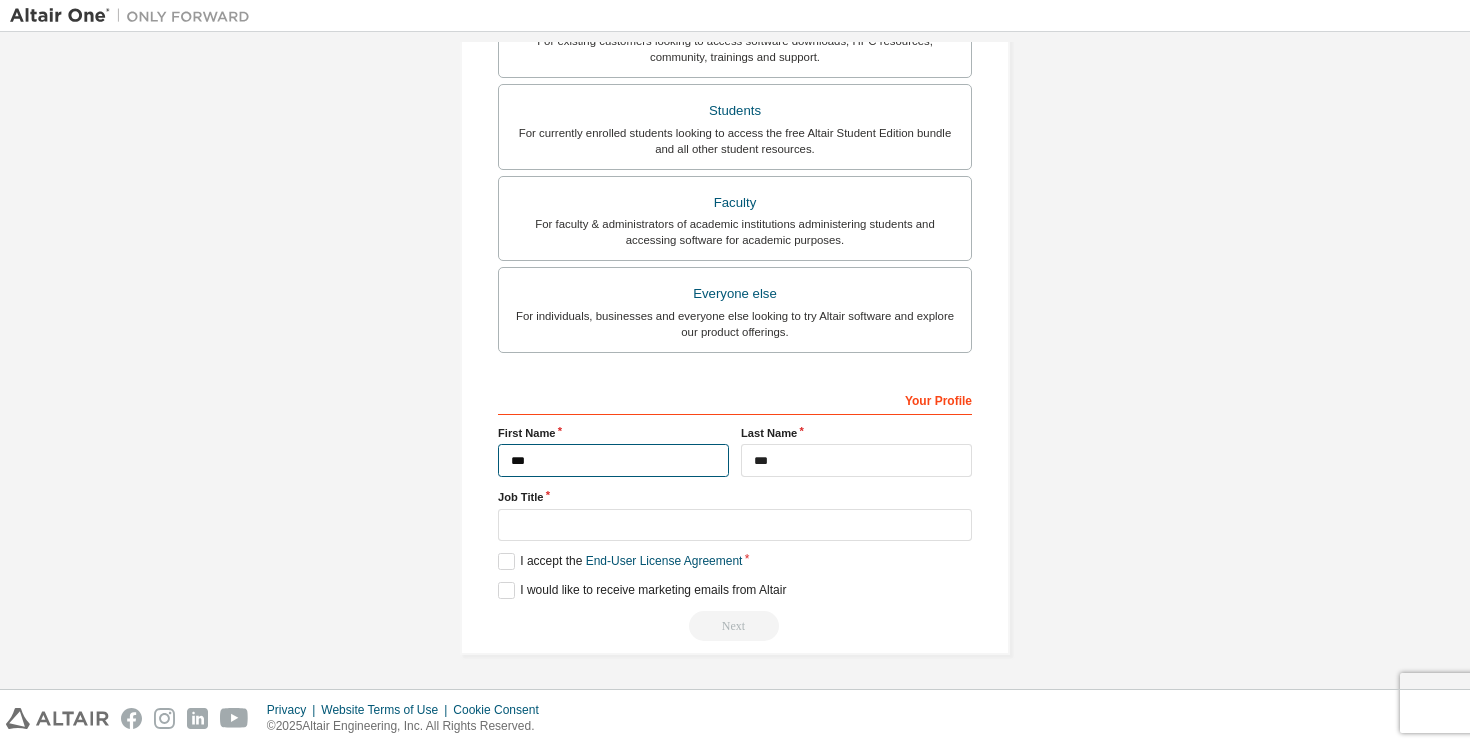 click on "***" at bounding box center [613, 460] 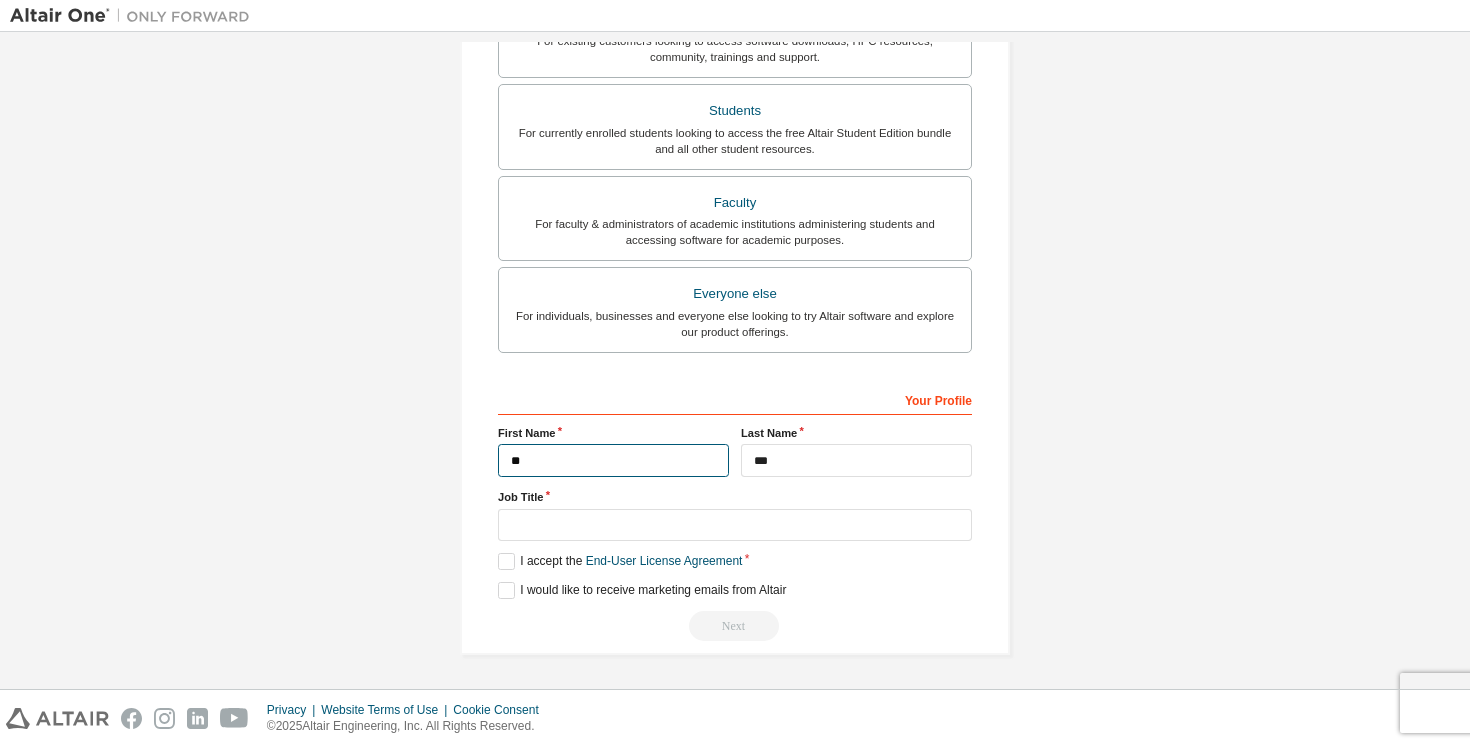 type on "*" 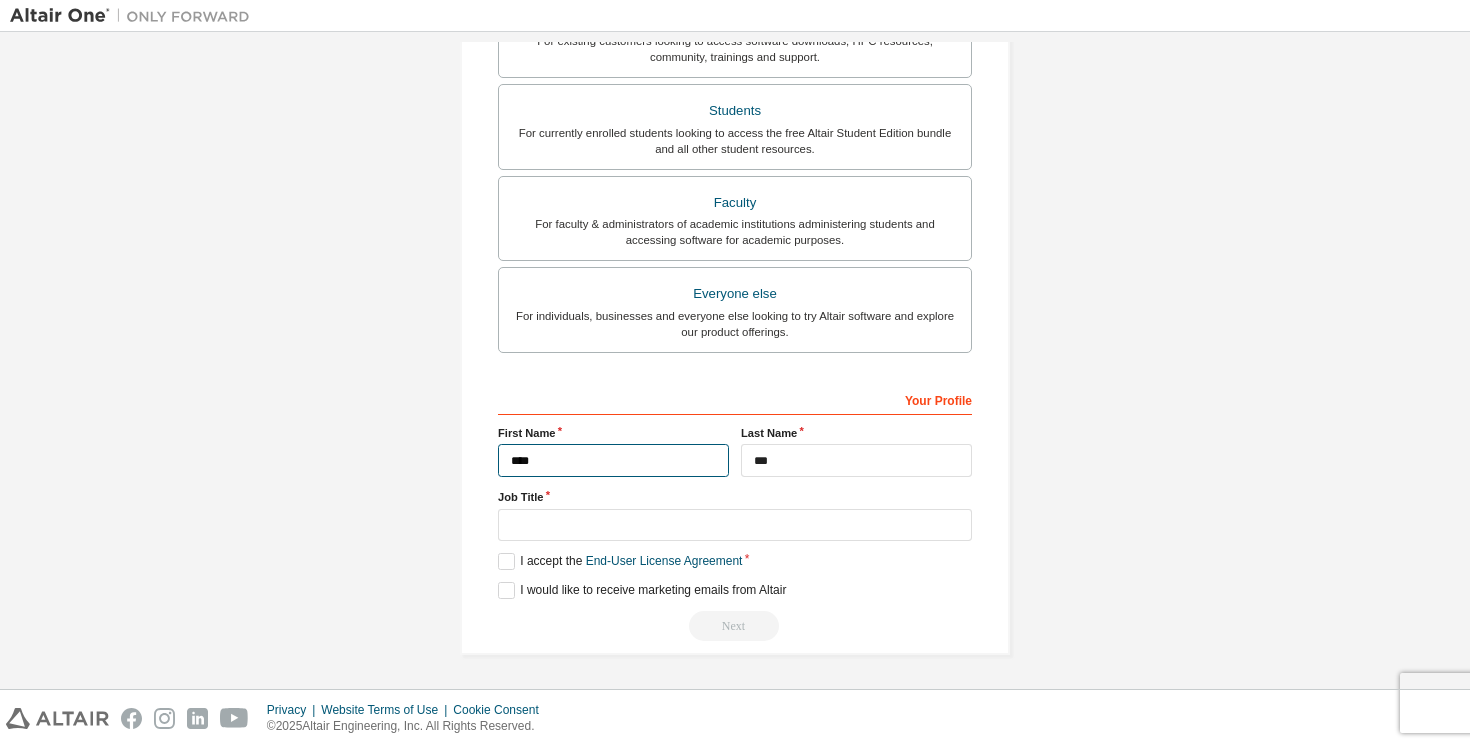 type on "****" 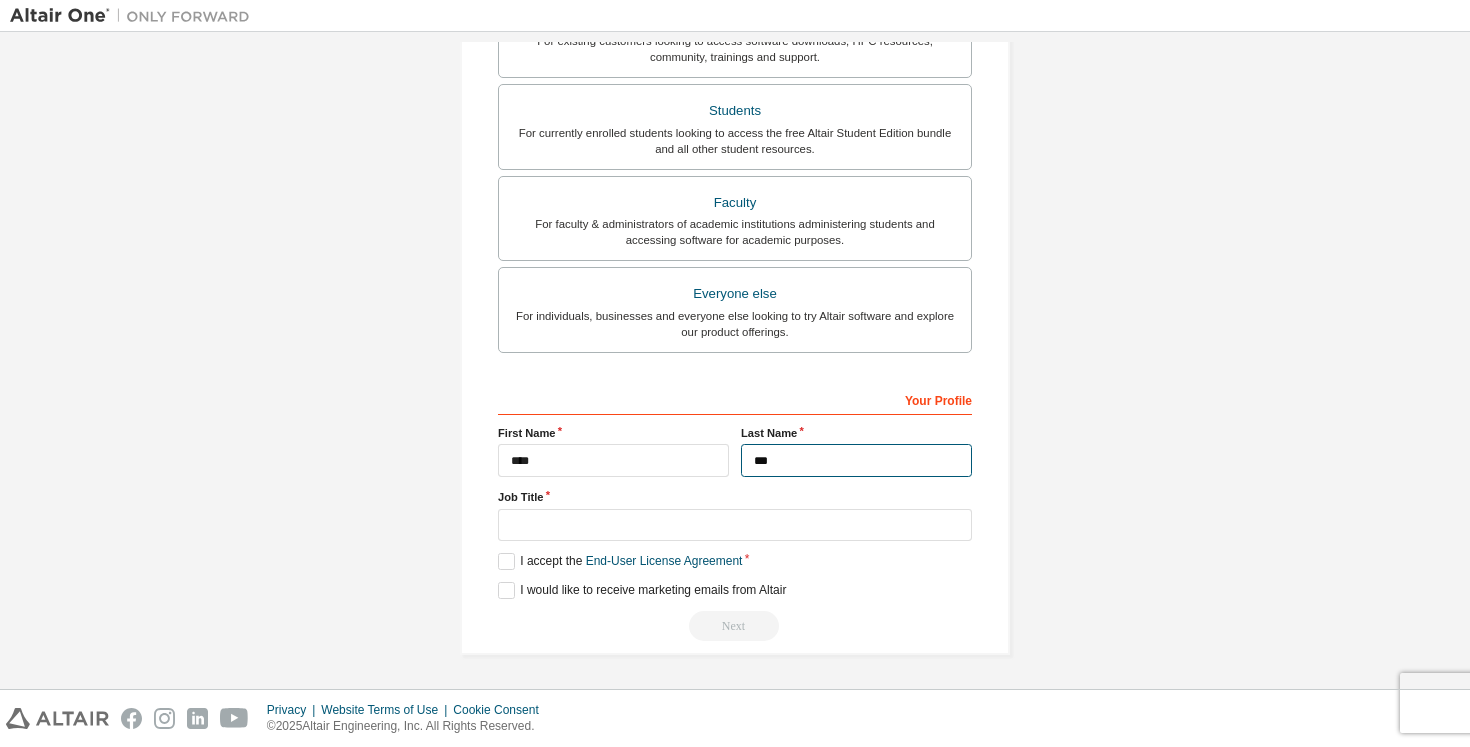 click on "***" at bounding box center [856, 460] 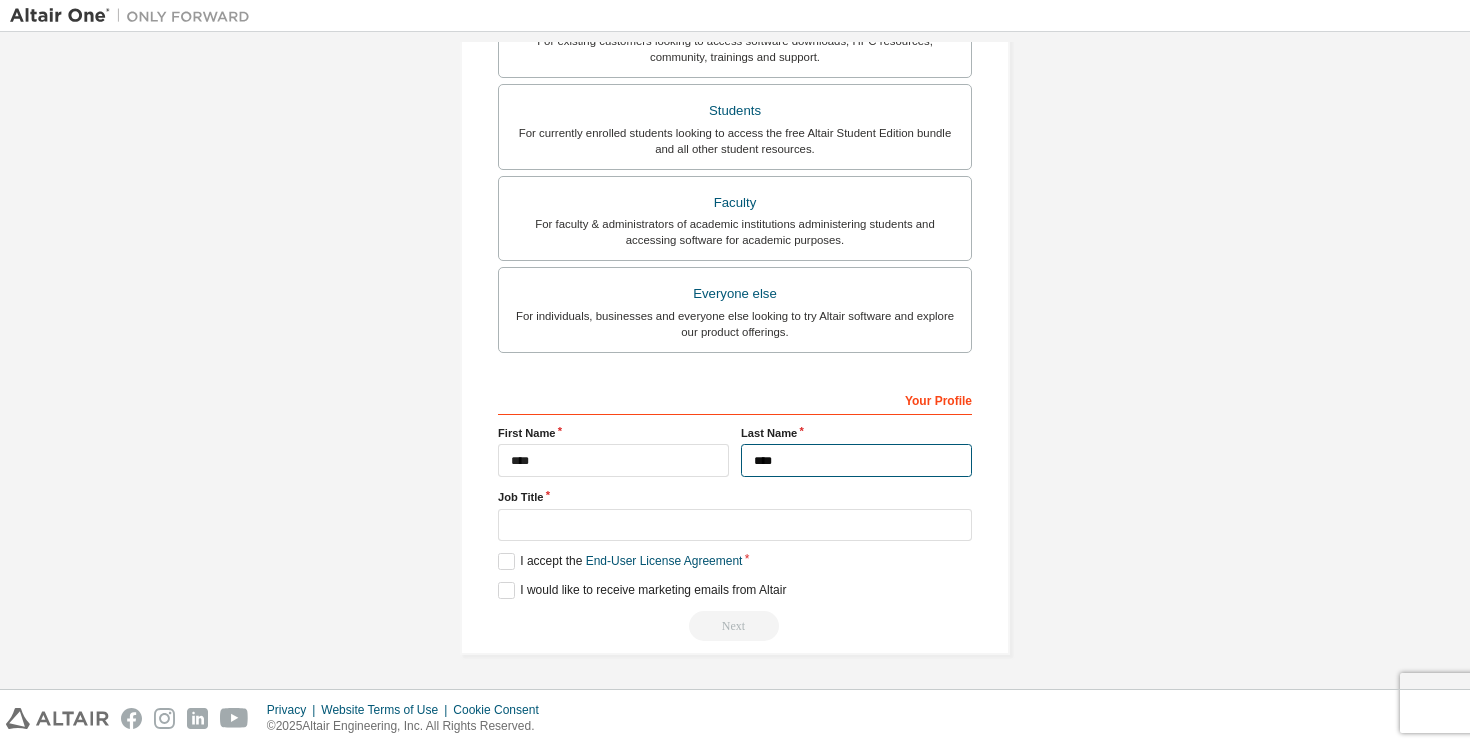 type on "***" 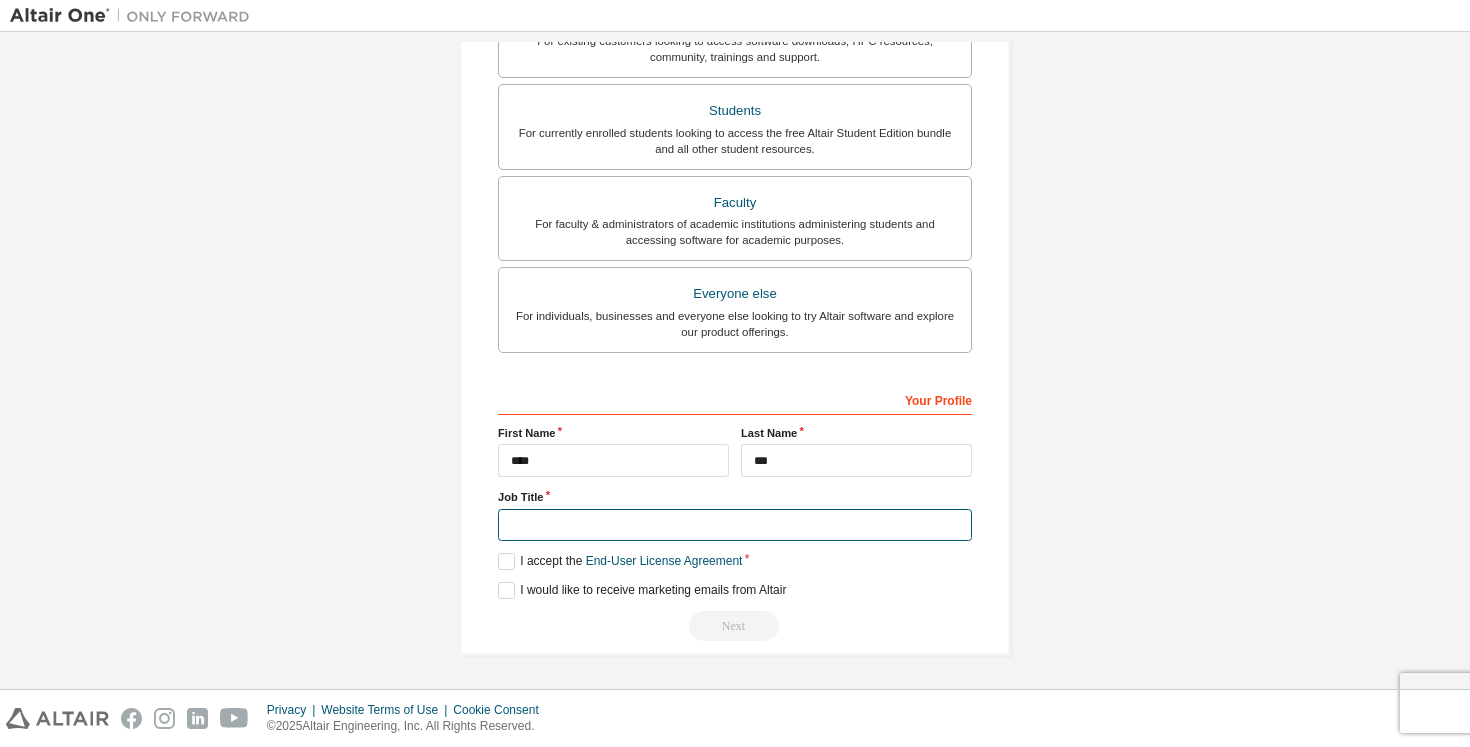 click at bounding box center [735, 525] 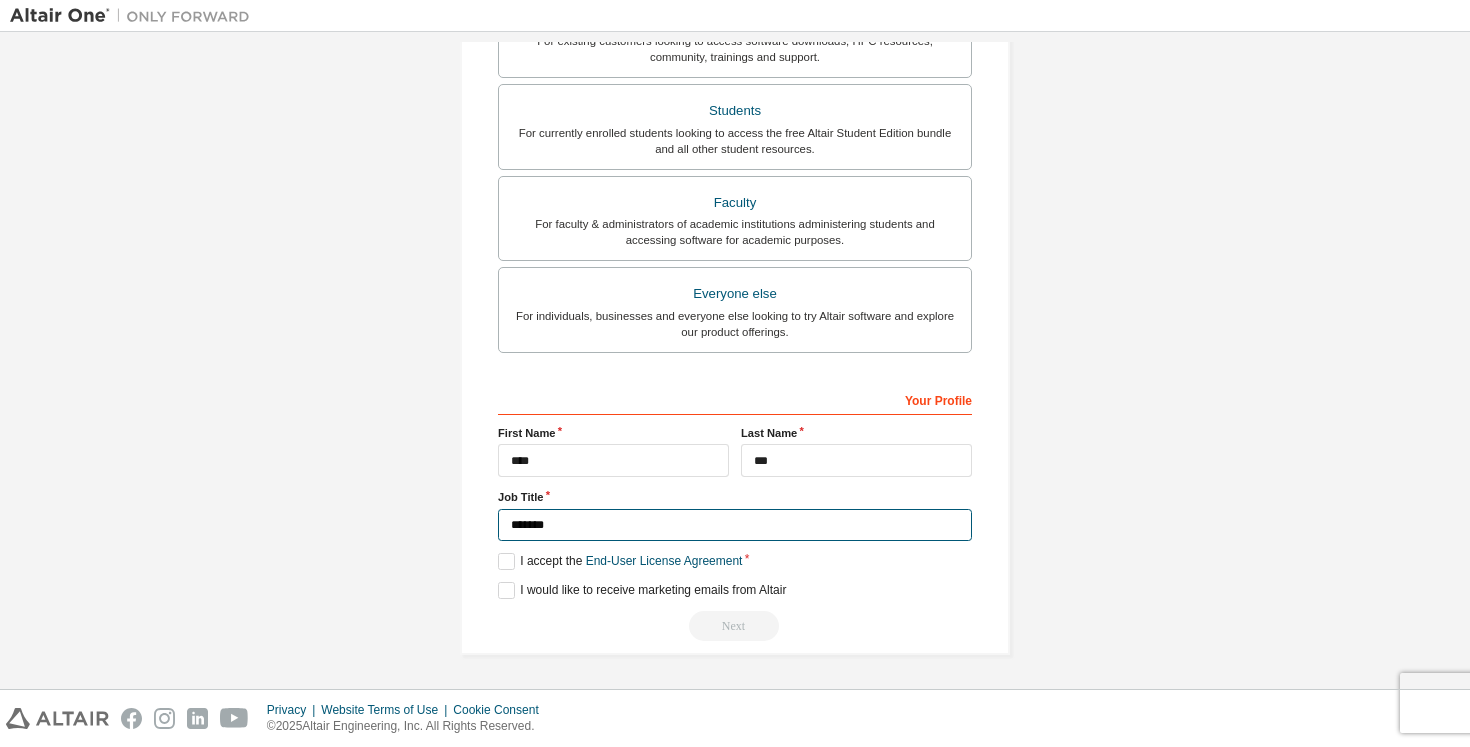 type on "*******" 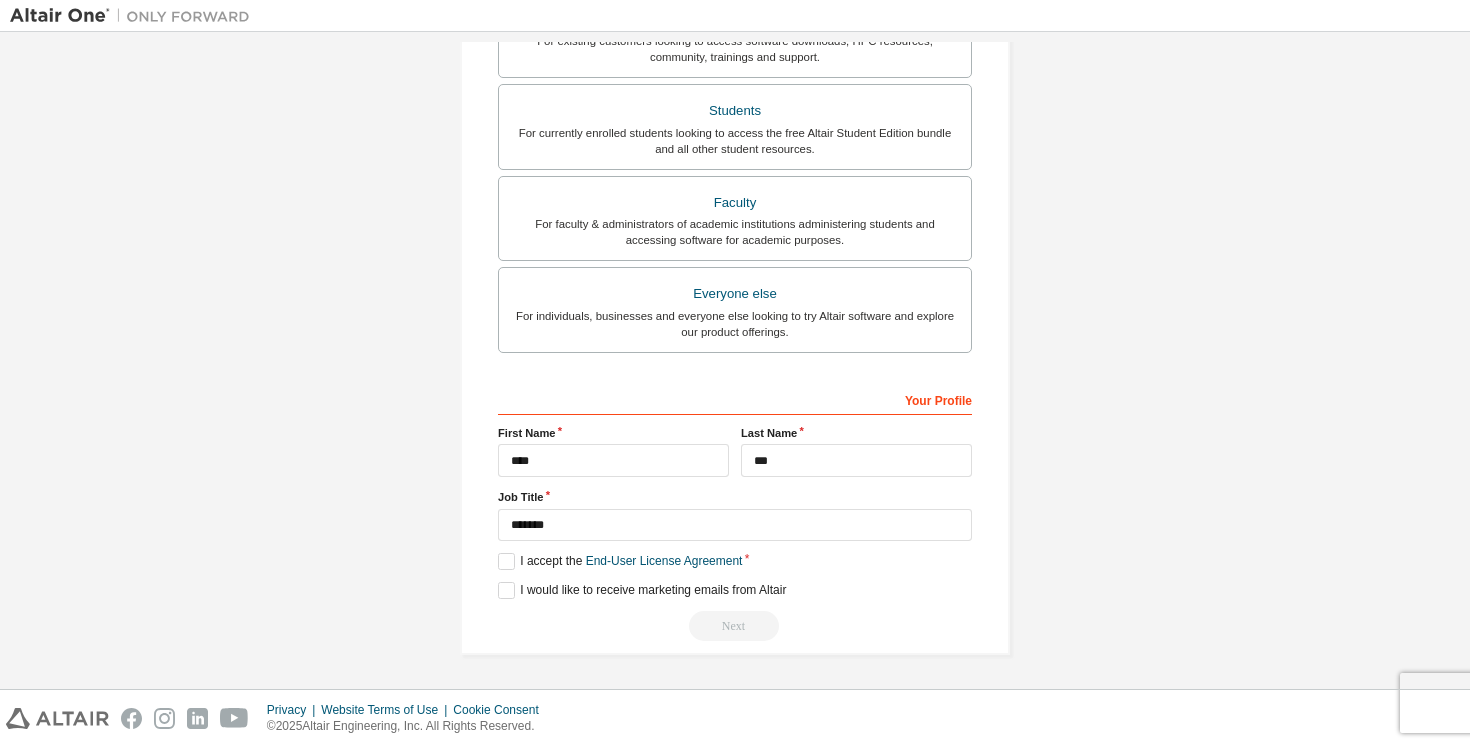 click on "Your Profile First Name **** Last Name *** Job Title ******* Please provide State/Province to help us route sales and support resources to you more efficiently. I accept the    End-User License Agreement I would like to receive marketing emails from Altair Next" at bounding box center (735, 512) 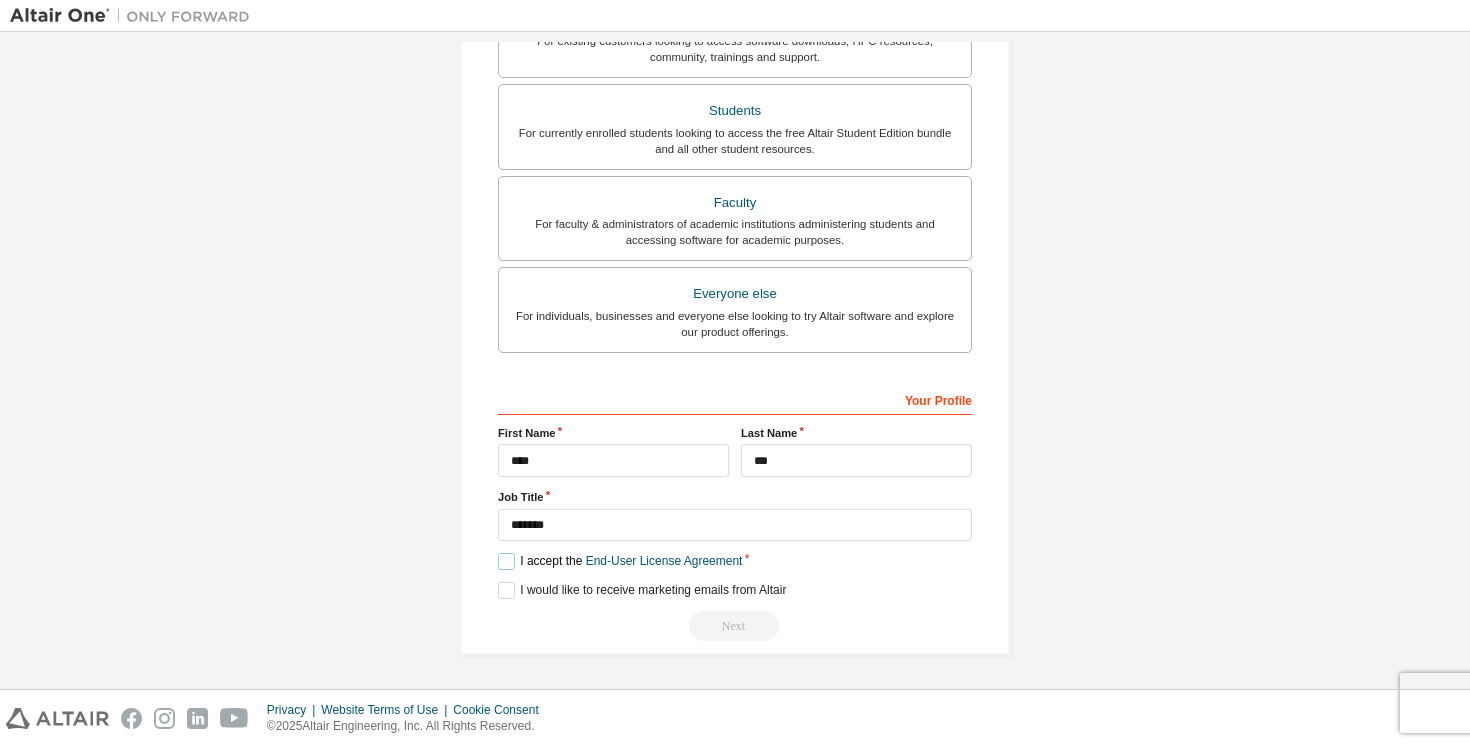 click on "I accept the    End-User License Agreement" at bounding box center [620, 561] 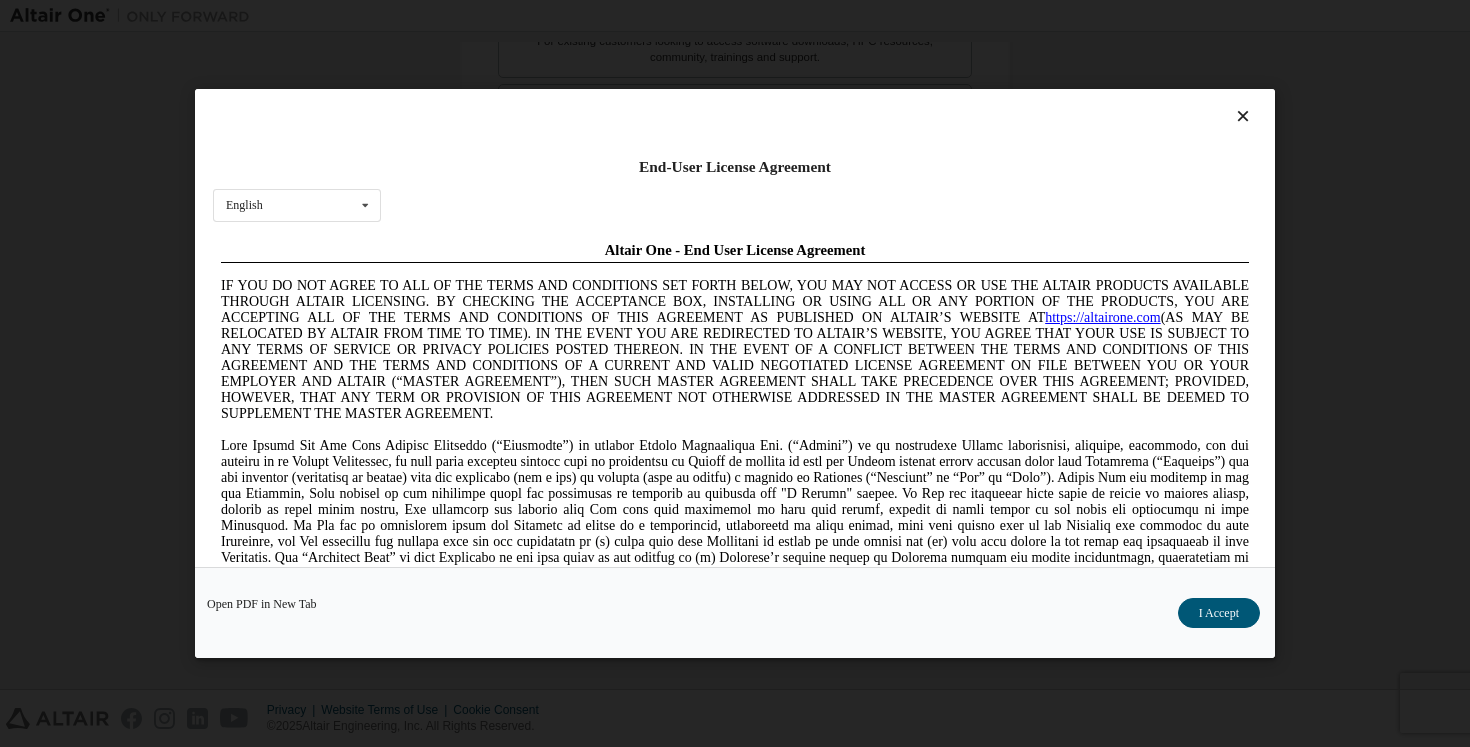 scroll, scrollTop: 0, scrollLeft: 0, axis: both 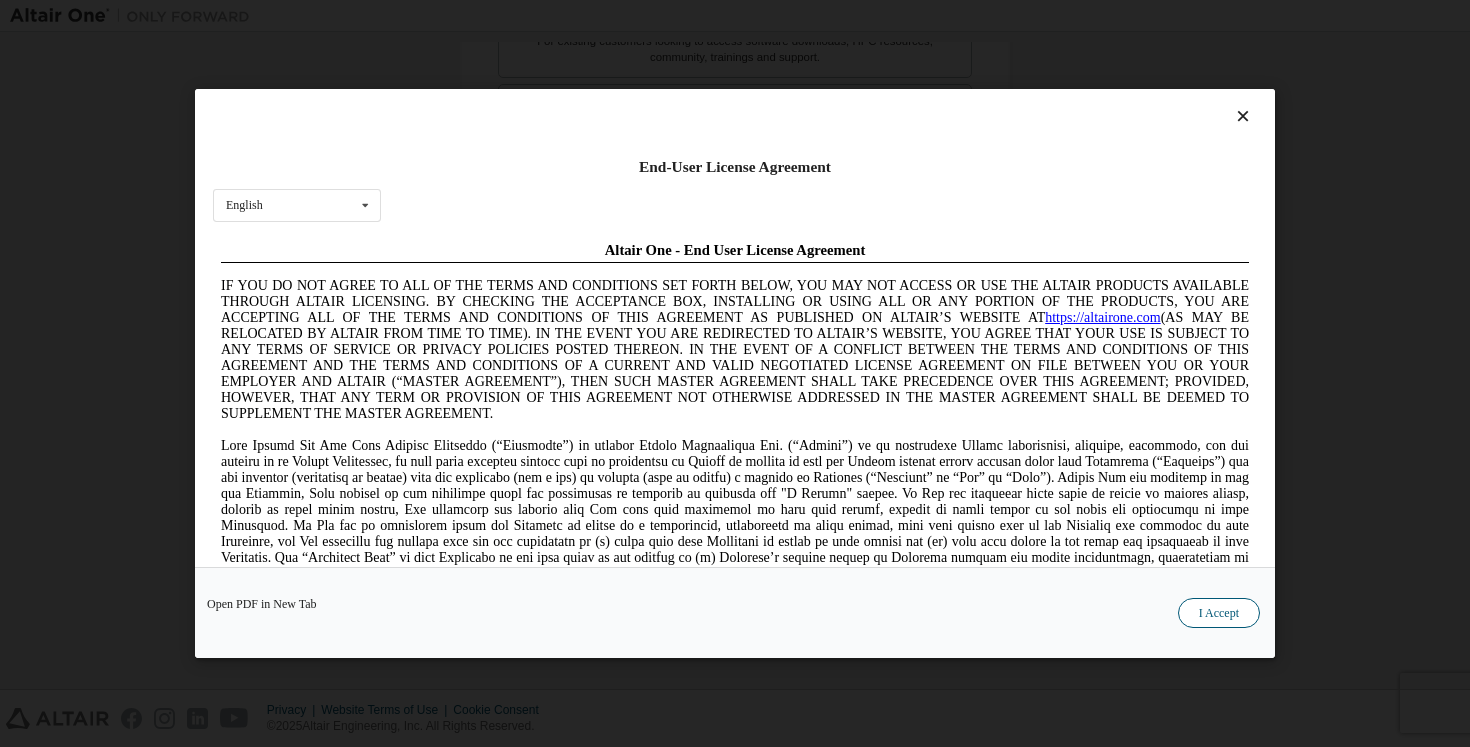 click on "I Accept" at bounding box center [1219, 613] 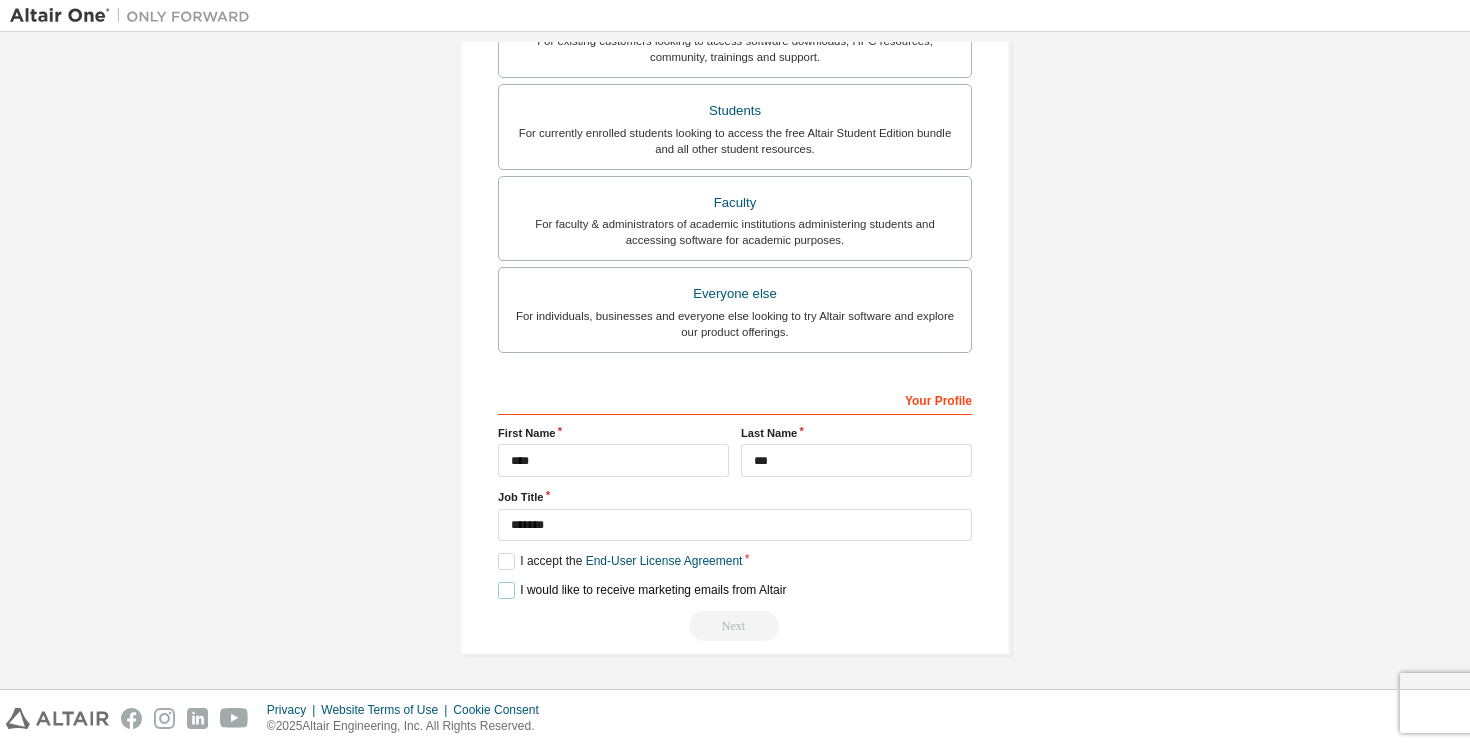 click on "I would like to receive marketing emails from Altair" at bounding box center [642, 590] 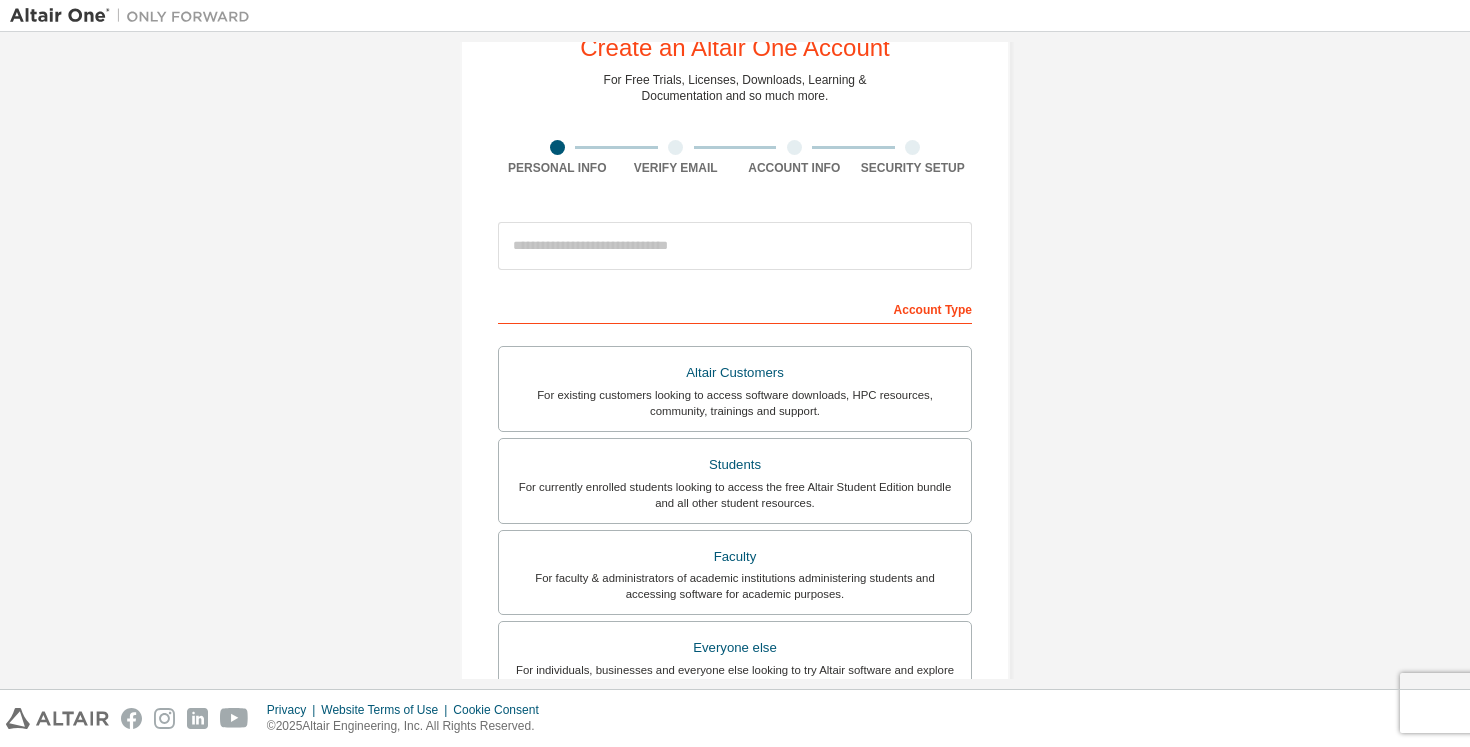 scroll, scrollTop: 0, scrollLeft: 0, axis: both 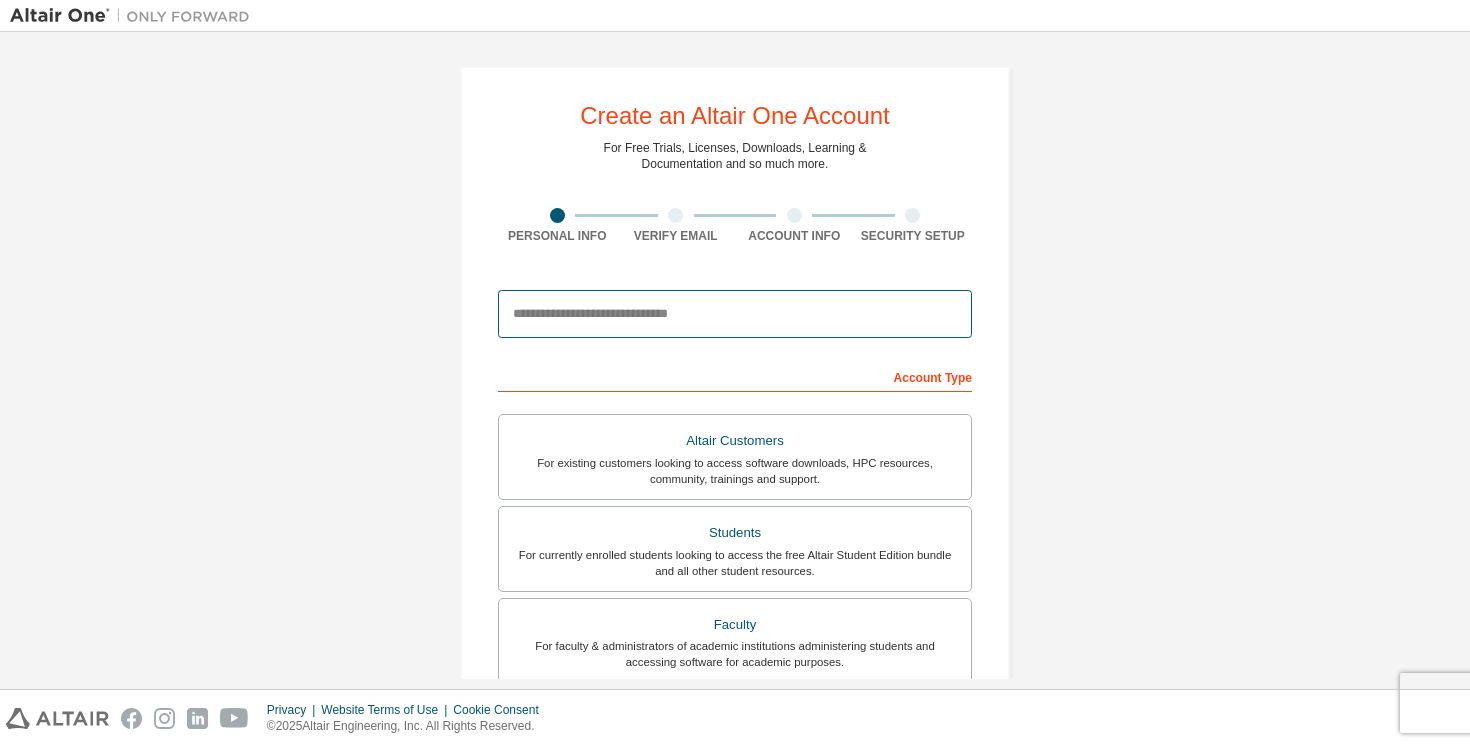click at bounding box center [735, 314] 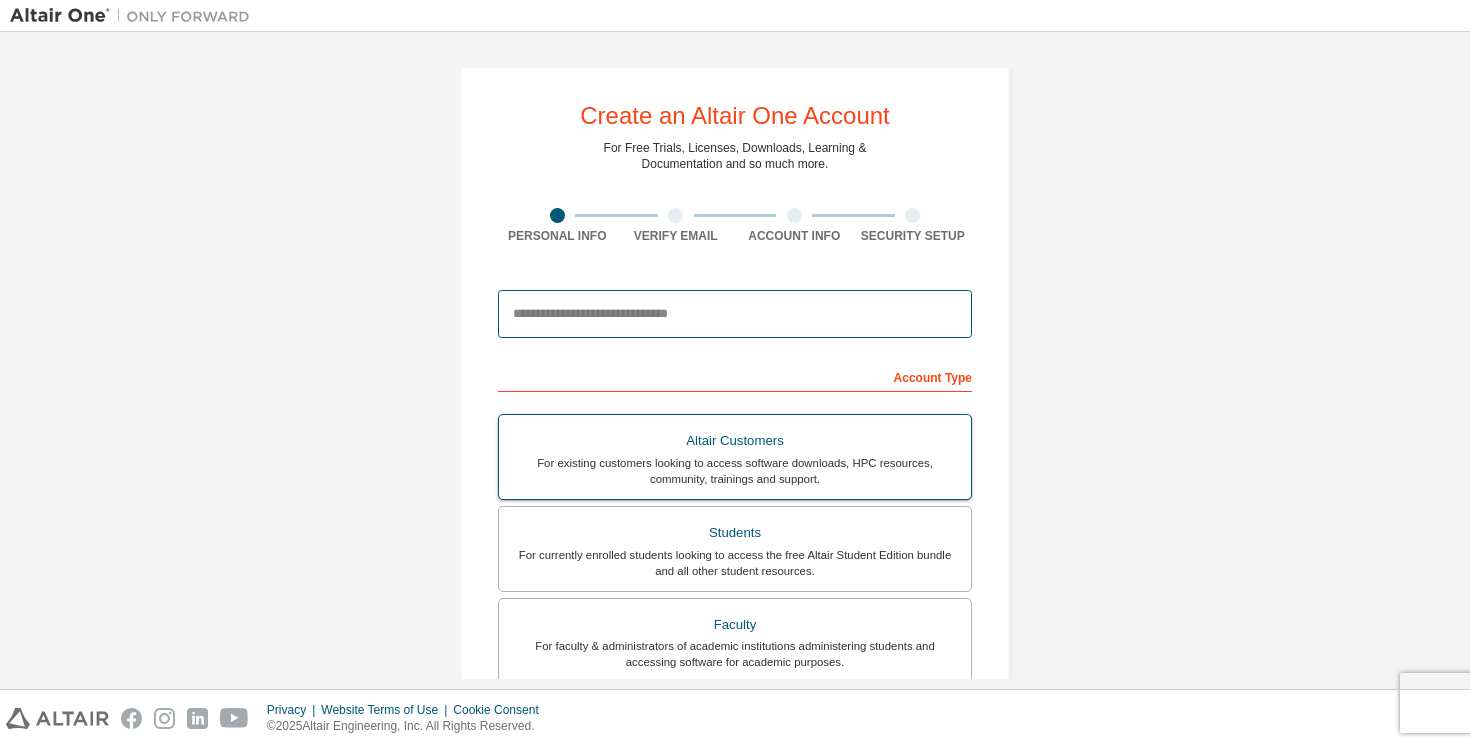 type on "**********" 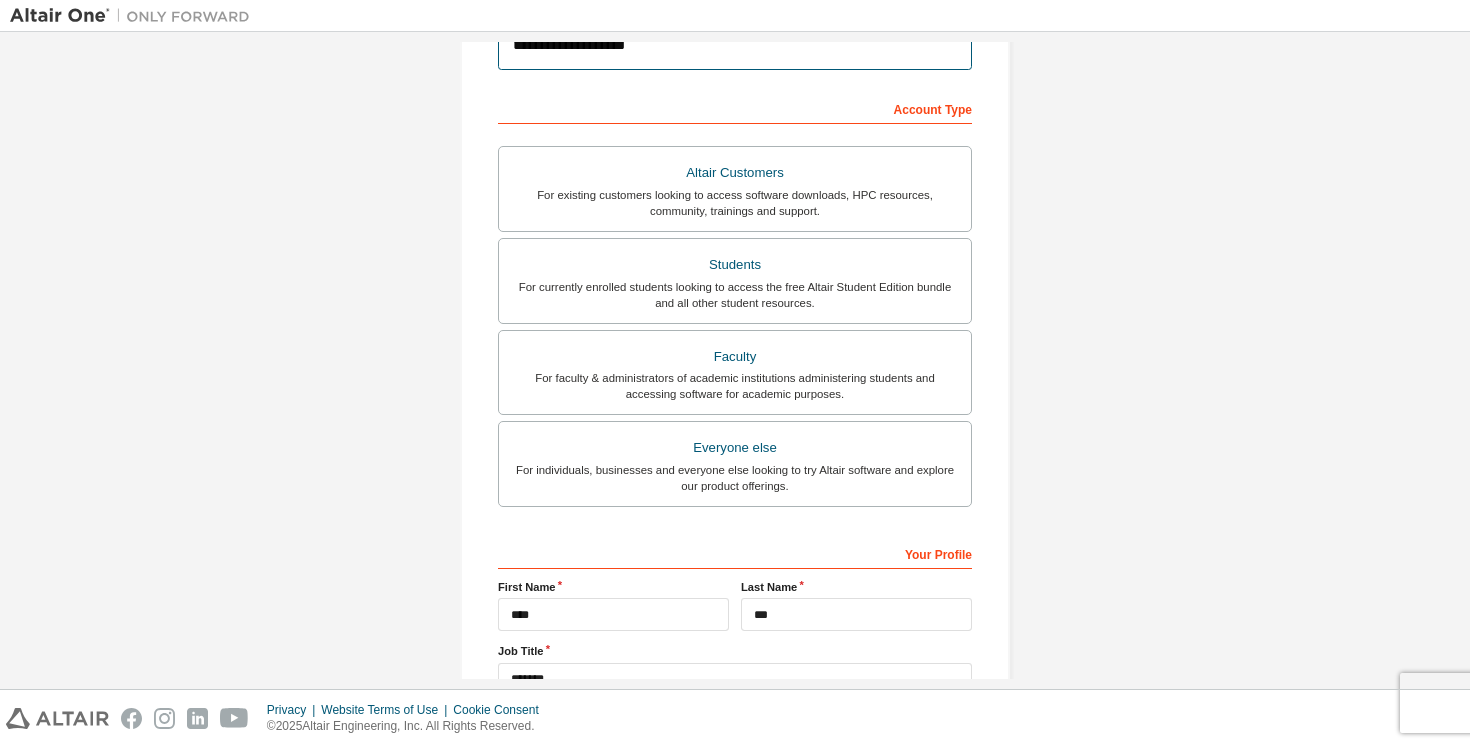 scroll, scrollTop: 0, scrollLeft: 0, axis: both 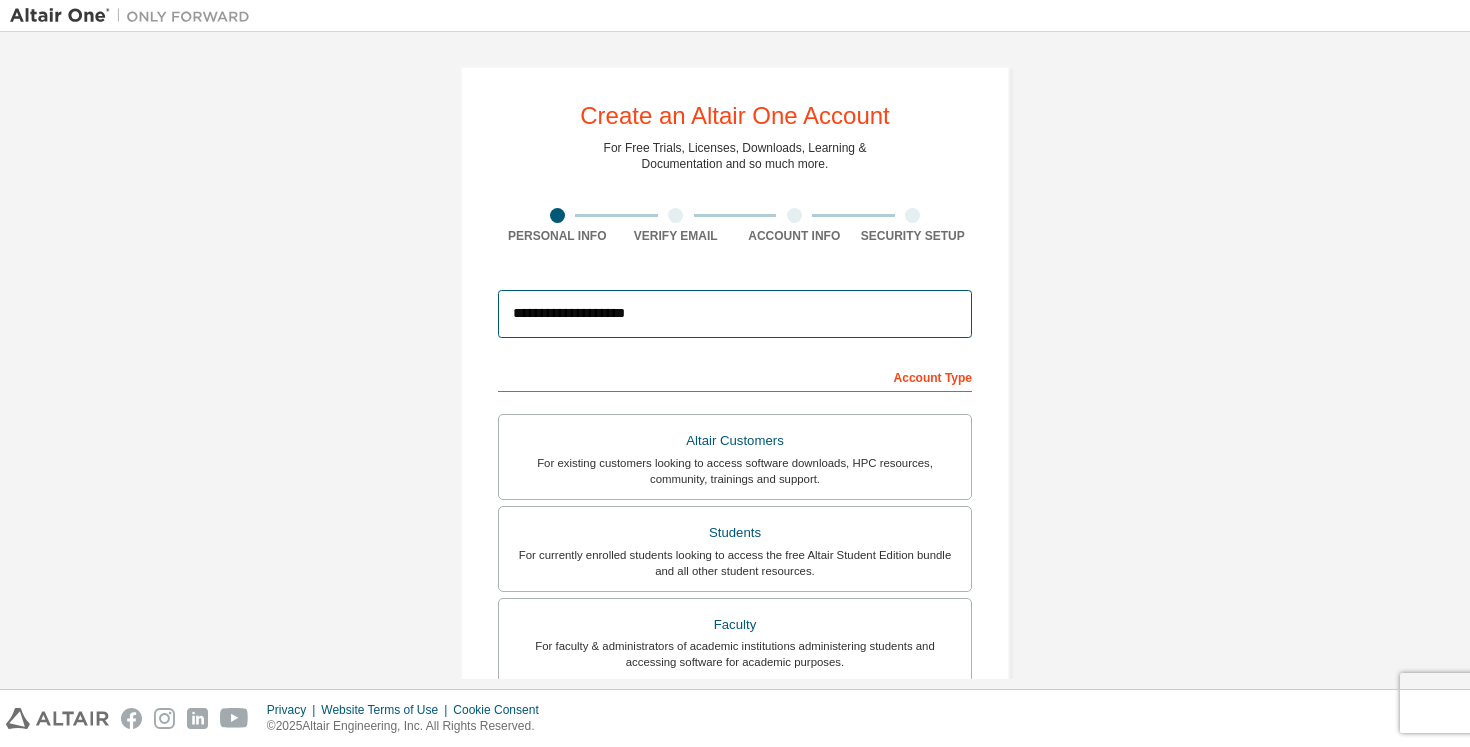 click on "**********" at bounding box center [735, 314] 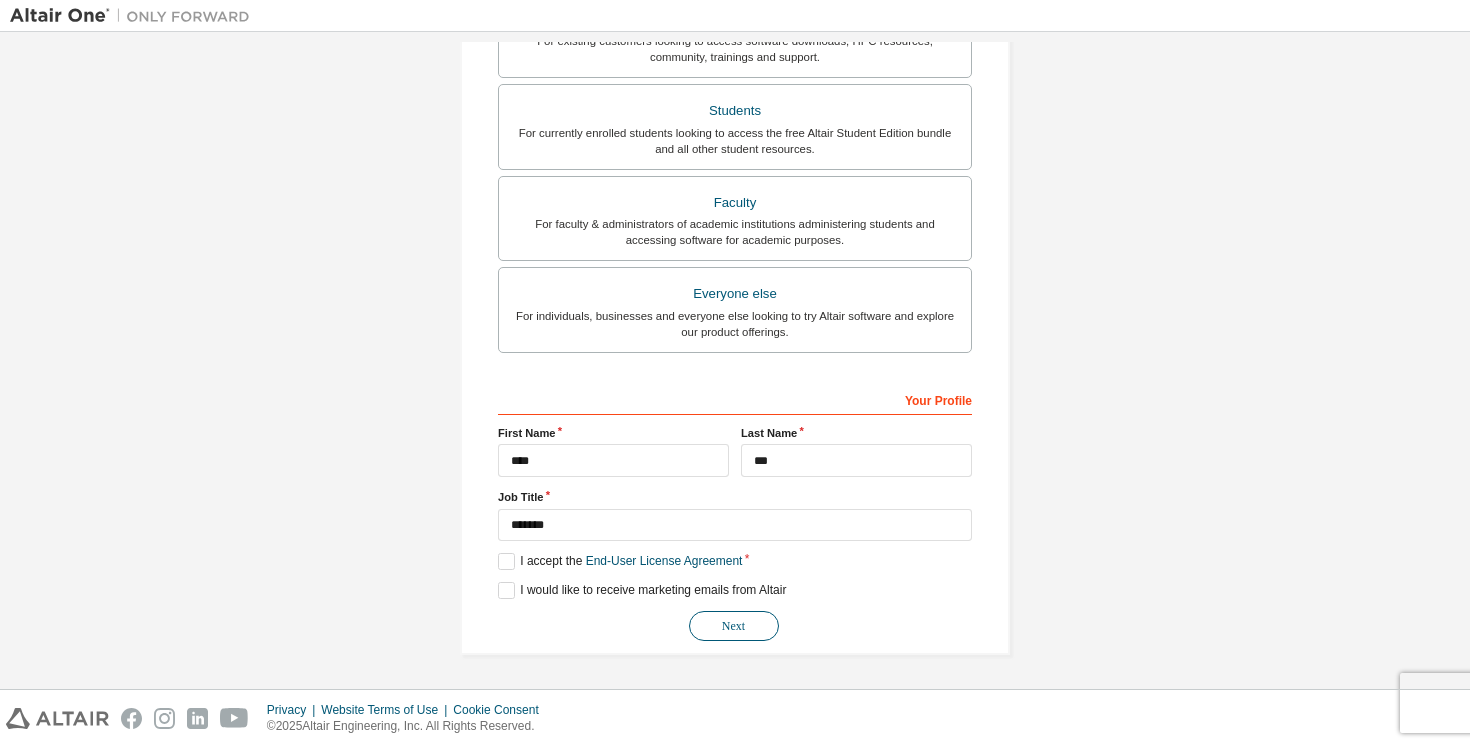 click on "Next" at bounding box center [734, 626] 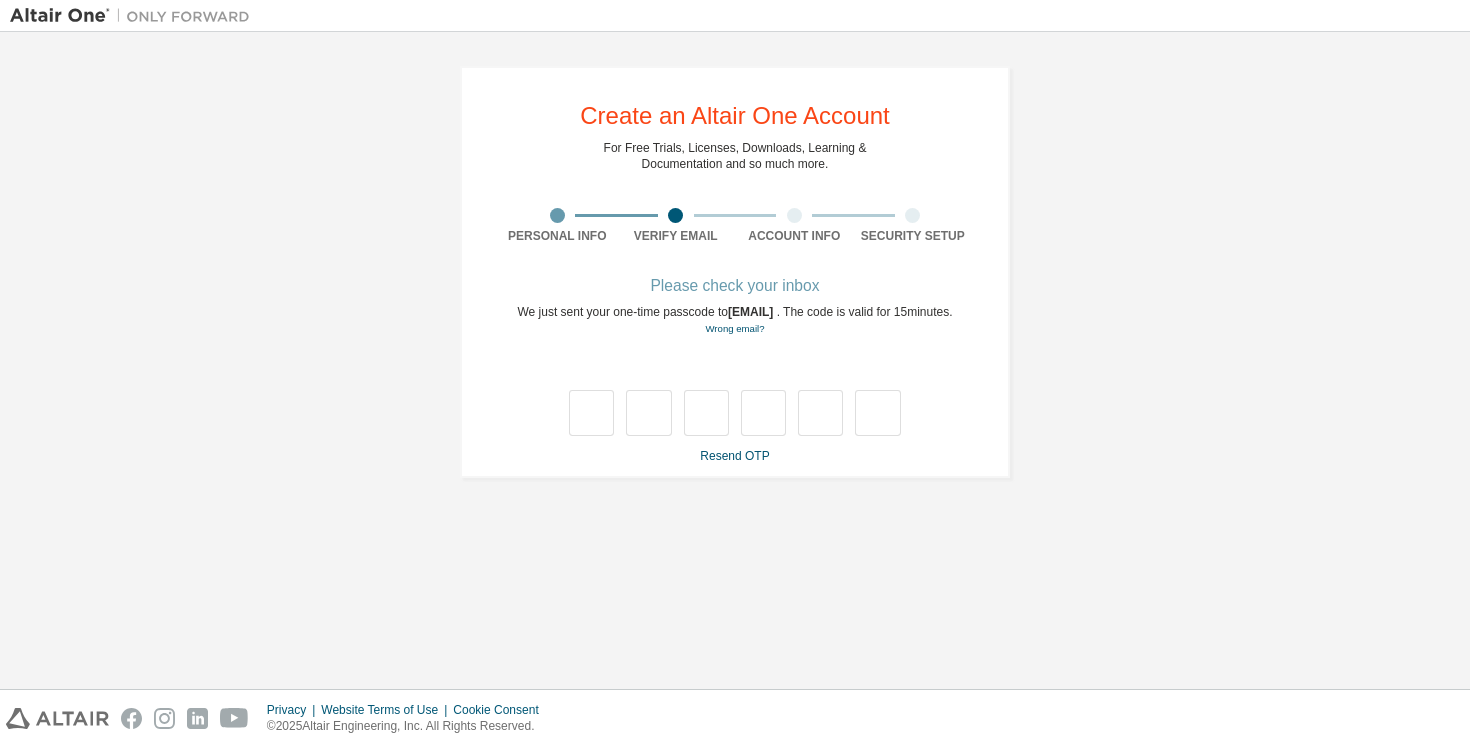 scroll, scrollTop: 0, scrollLeft: 0, axis: both 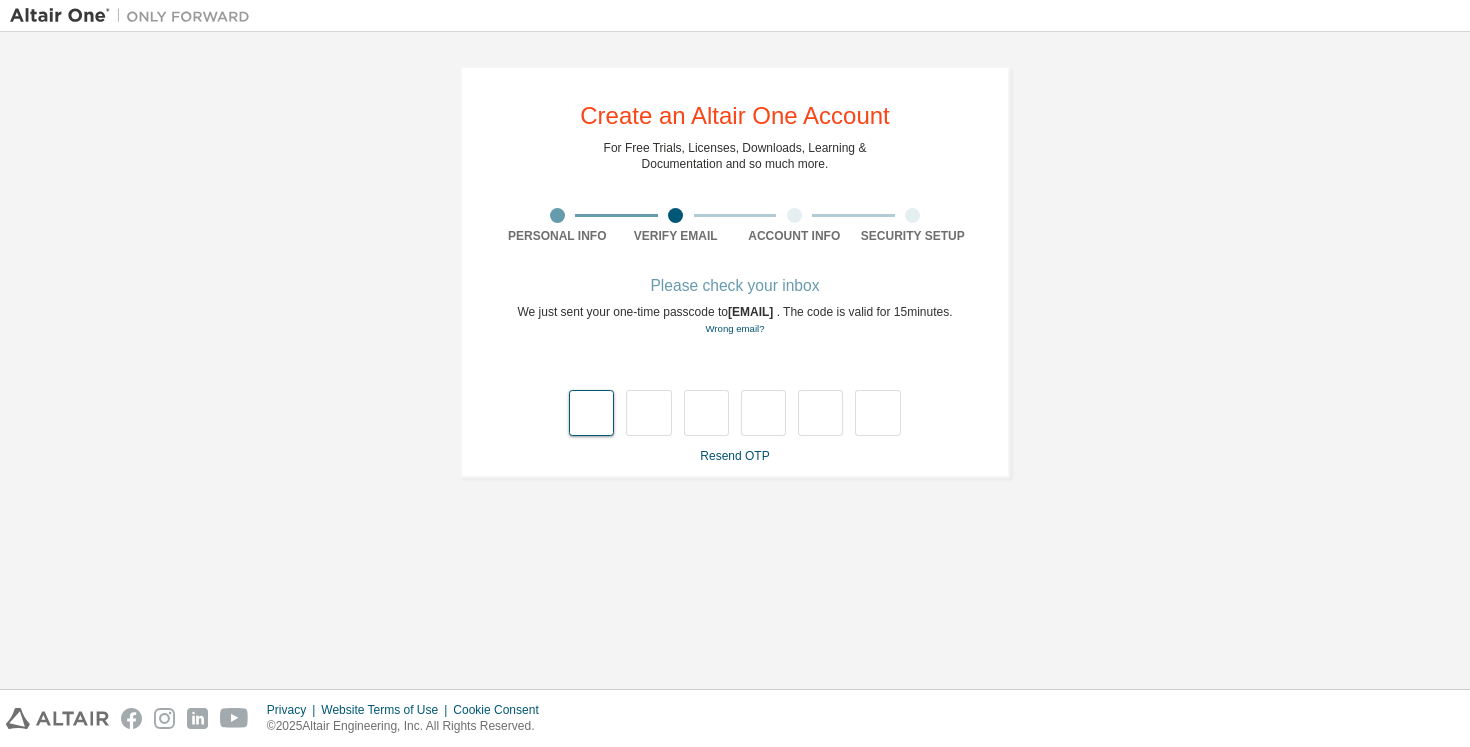 type on "*" 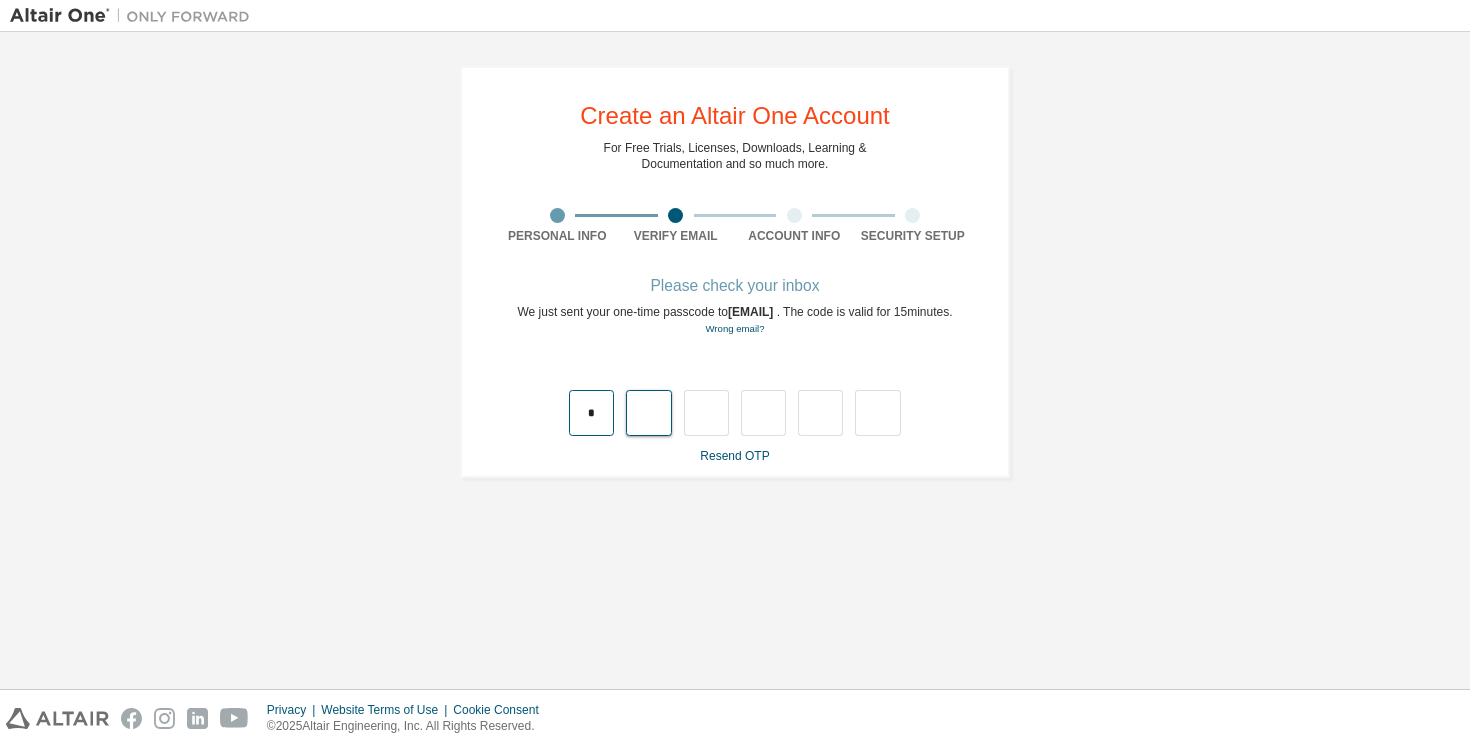 type on "*" 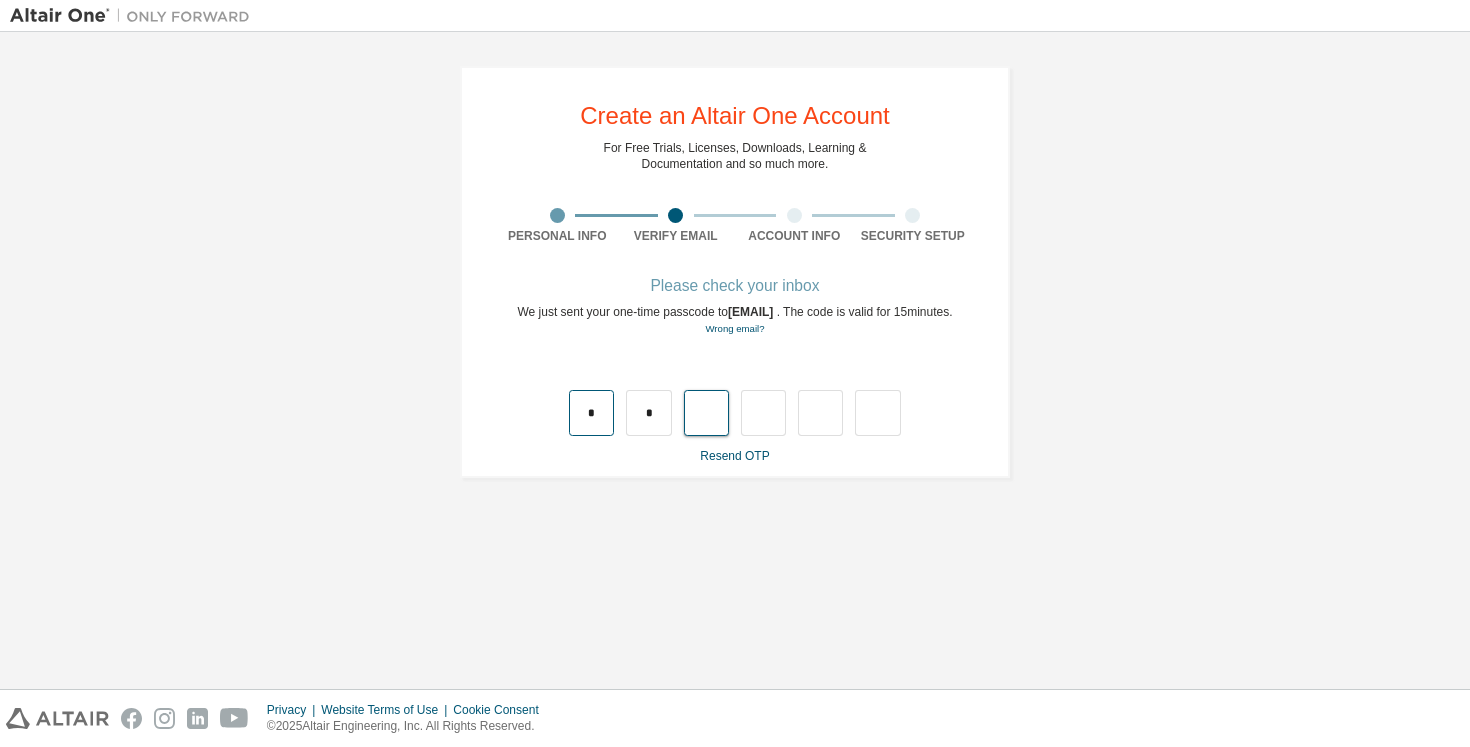 type on "*" 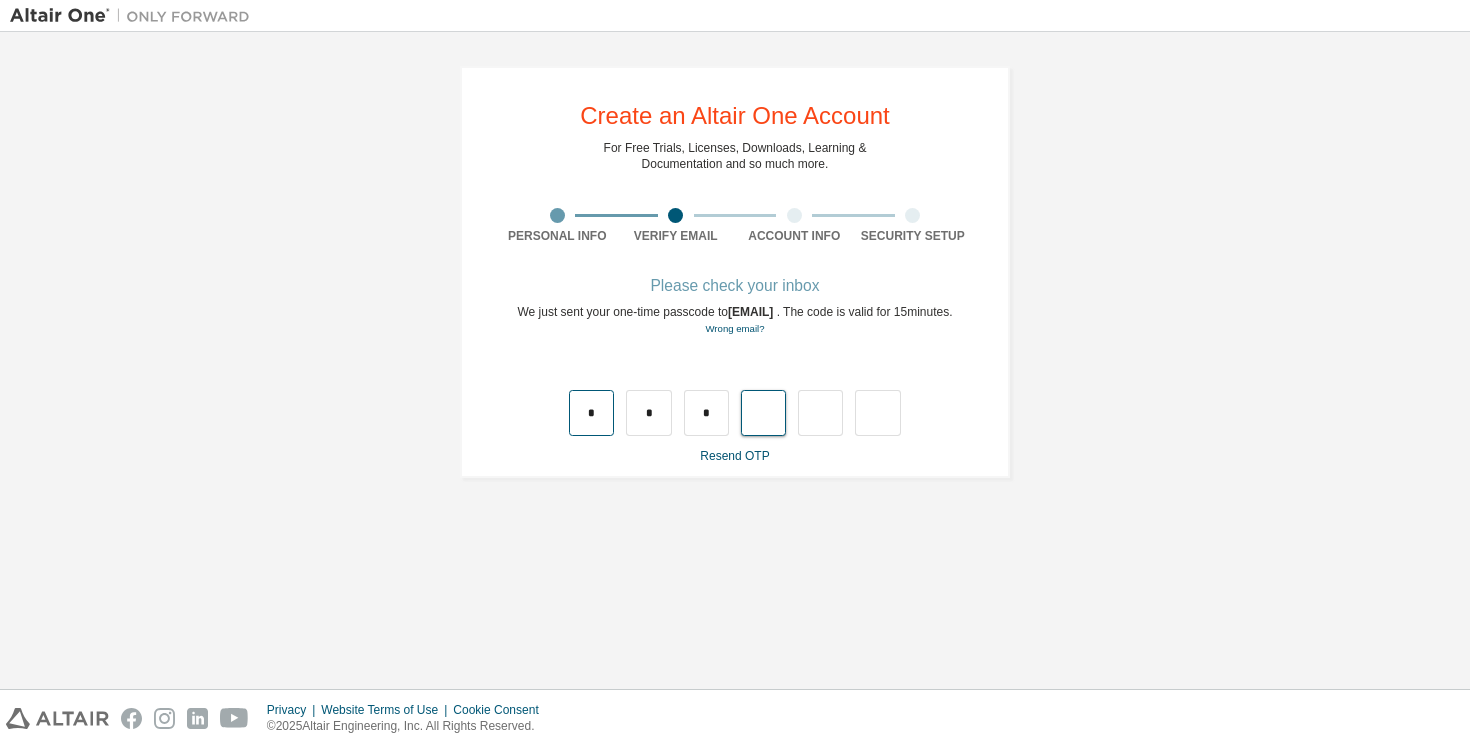 type on "*" 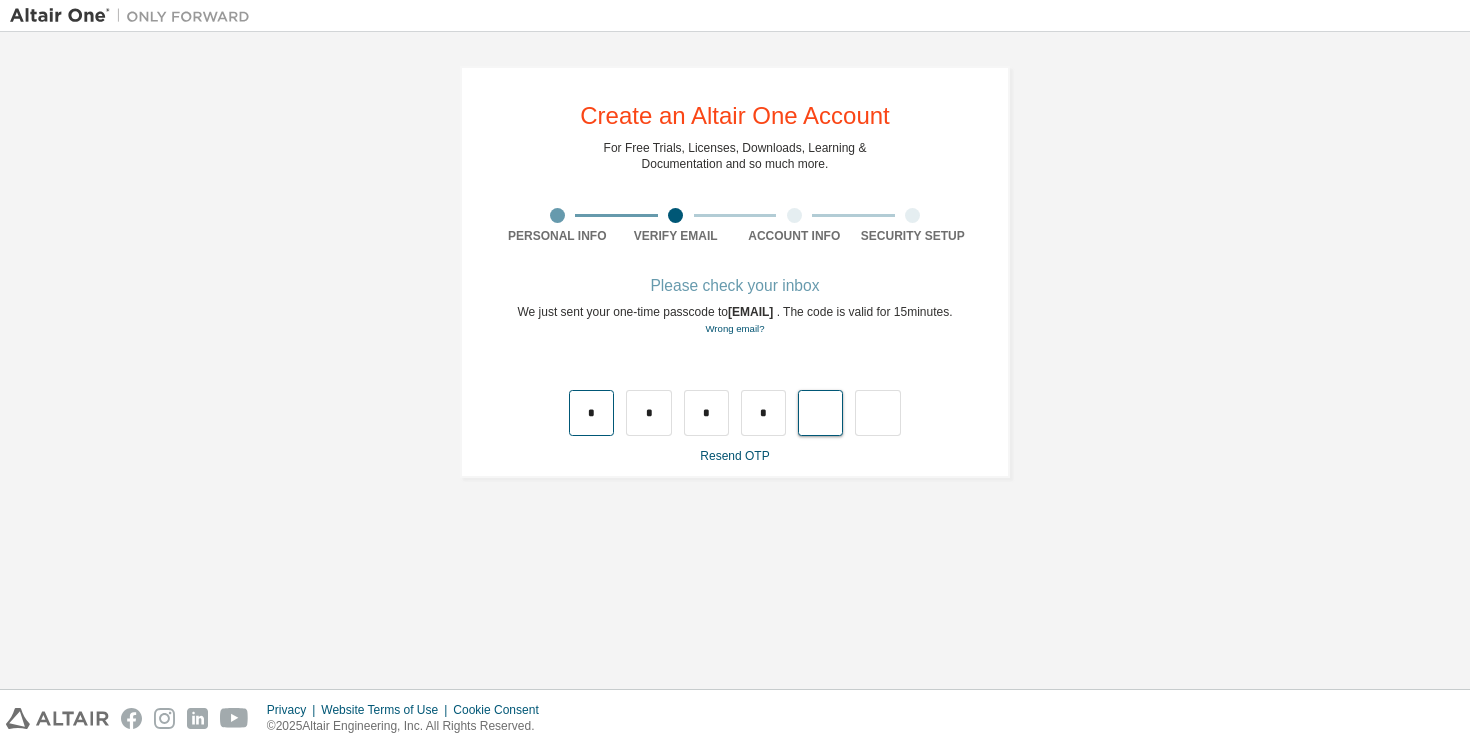 type on "*" 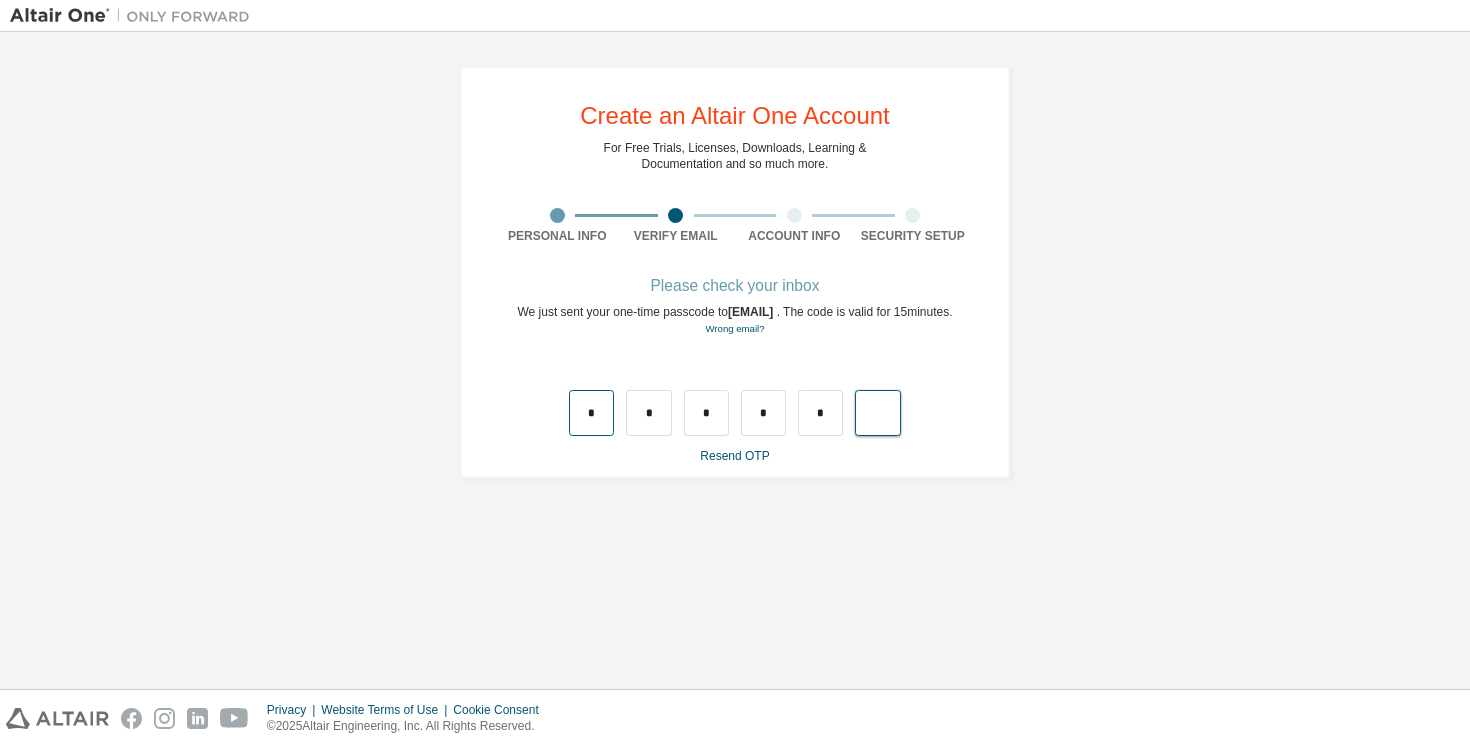 type on "*" 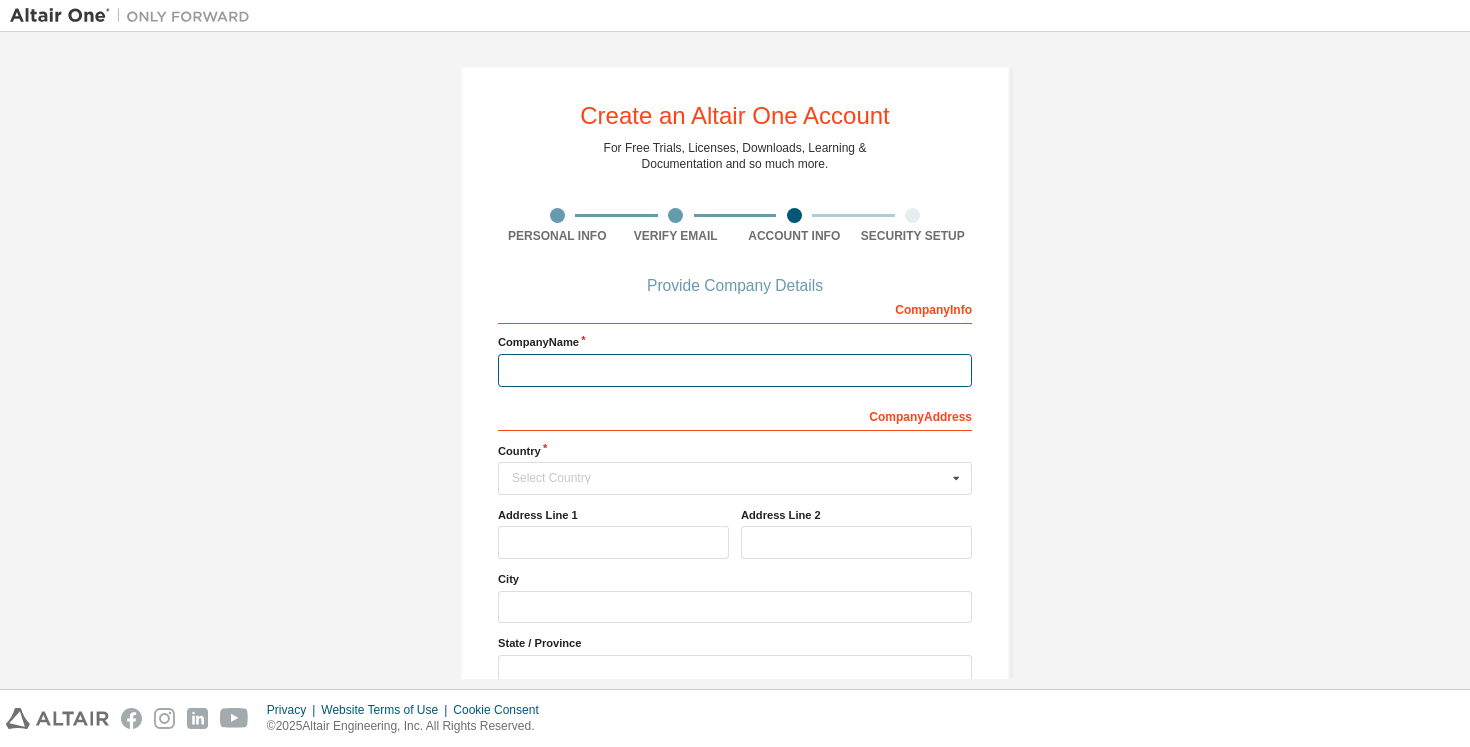 click at bounding box center (735, 370) 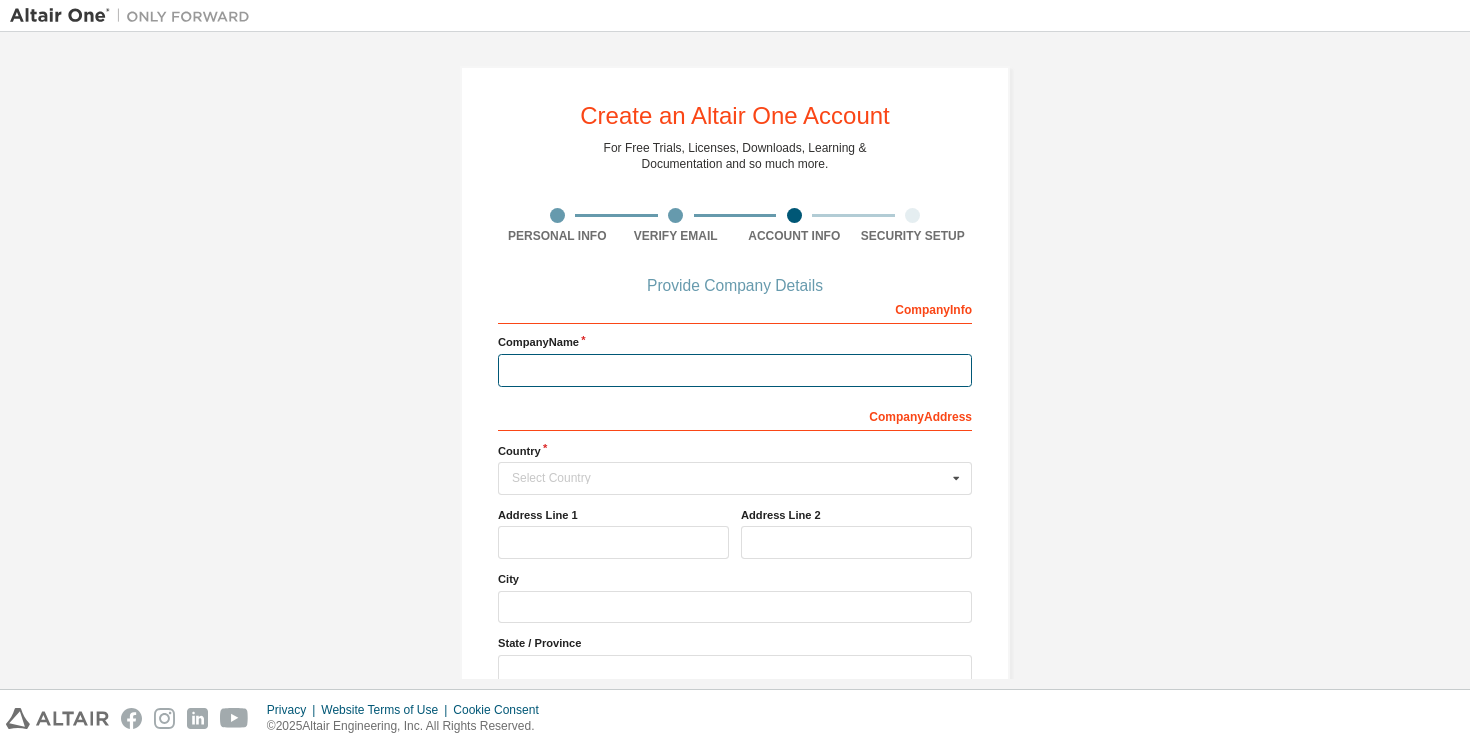type on "**********" 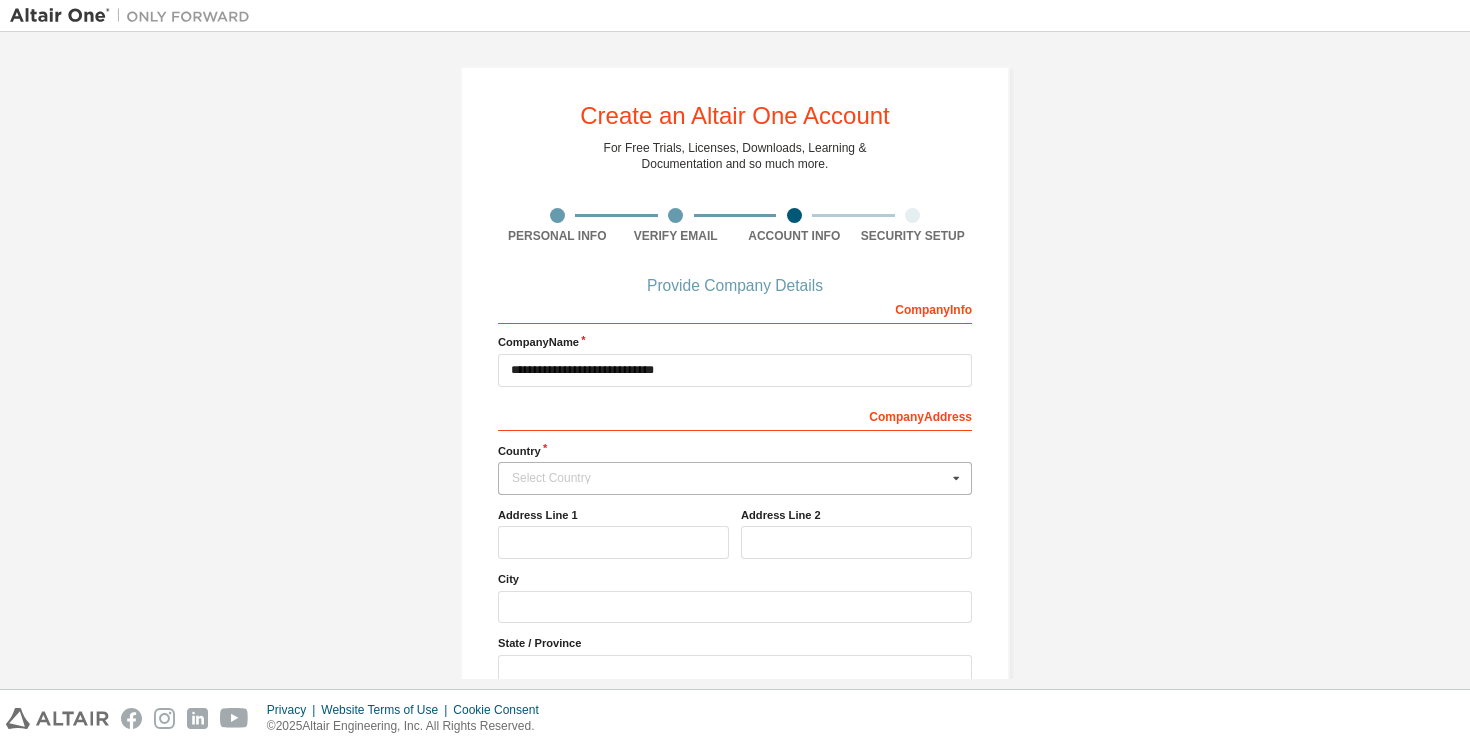 click on "Select Country Afghanistan Åland Islands Albania Algeria American Samoa Andorra Angola Anguilla Antarctica Antigua and Barbuda Argentina Armenia Aruba Australia Austria Azerbaijan Bahamas Bahrain Bangladesh Barbados Belgium Belize Benin Bermuda Bhutan Bolivia (Plurinational State of) Bonaire, Sint Eustatius and Saba Bosnia and Herzegovina Botswana Bouvet Island Brazil British Indian Ocean Territory Brunei Darussalam Bulgaria Burkina Faso Burundi Cabo Verde Cambodia Cameroon Canada Cayman Islands Central African Republic Chad Chile China Christmas Island Cocos (Keeling) Islands Colombia Comoros Congo Congo (Democratic Republic of the) Cook Islands Costa Rica Côte d'Ivoire Croatia Curaçao Cyprus Czech Republic Denmark Djibouti Dominica Dominican Republic Ecuador Egypt El Salvador Equatorial Guinea Eritrea Estonia Ethiopia Falkland Islands (Malvinas) Faroe Islands Fiji Finland France French Guiana French Polynesia French Southern Territories Gabon Gambia Georgia Germany Ghana Gibraltar Greece Greenland Guam" at bounding box center (735, 478) 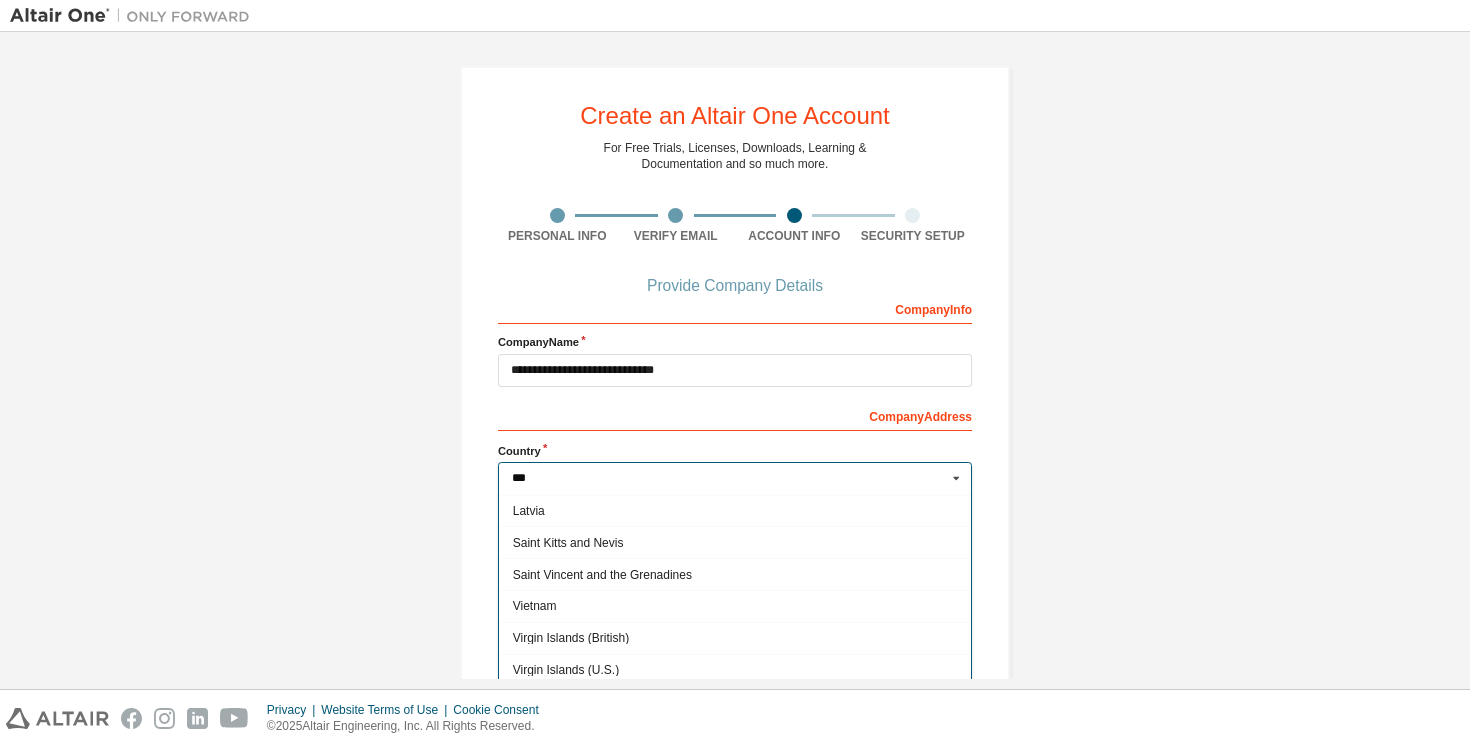 scroll, scrollTop: 0, scrollLeft: 0, axis: both 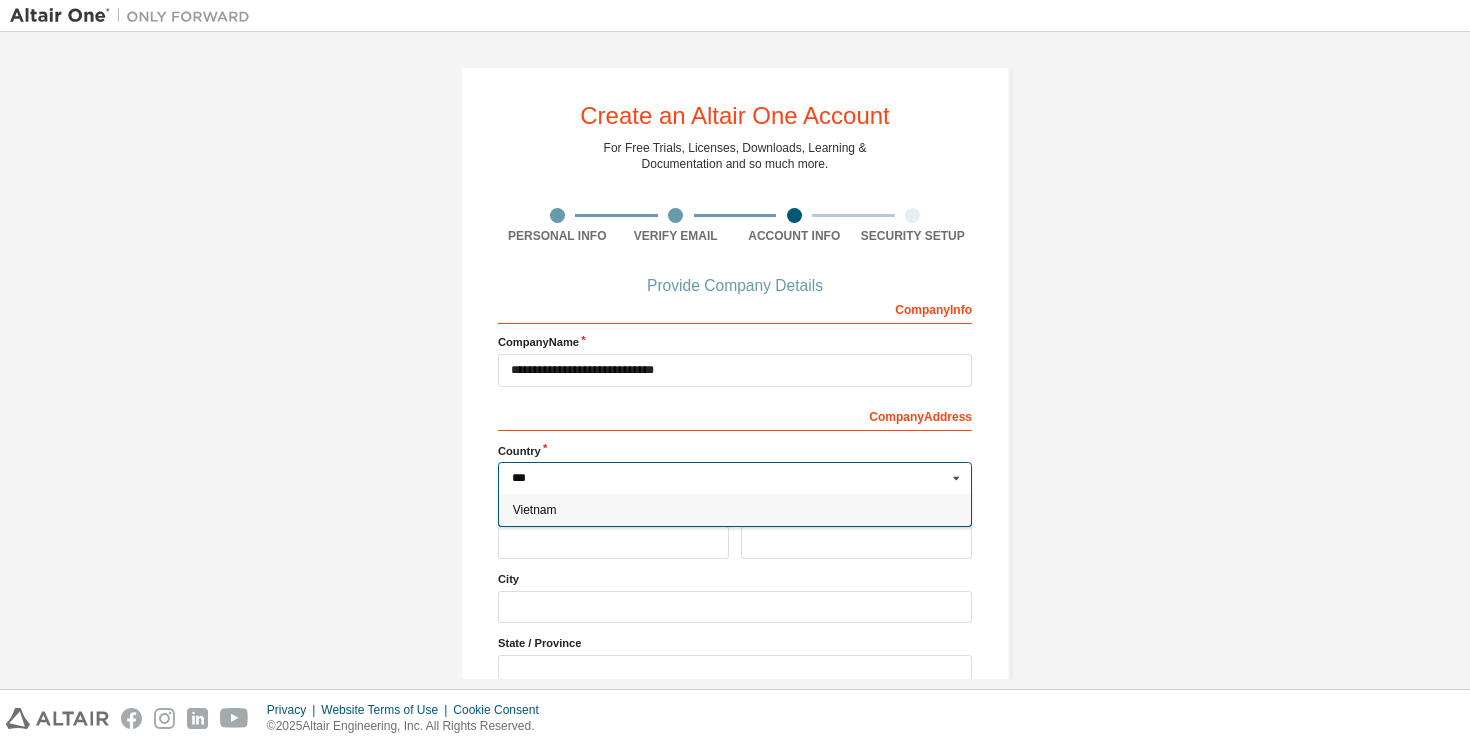 type on "***" 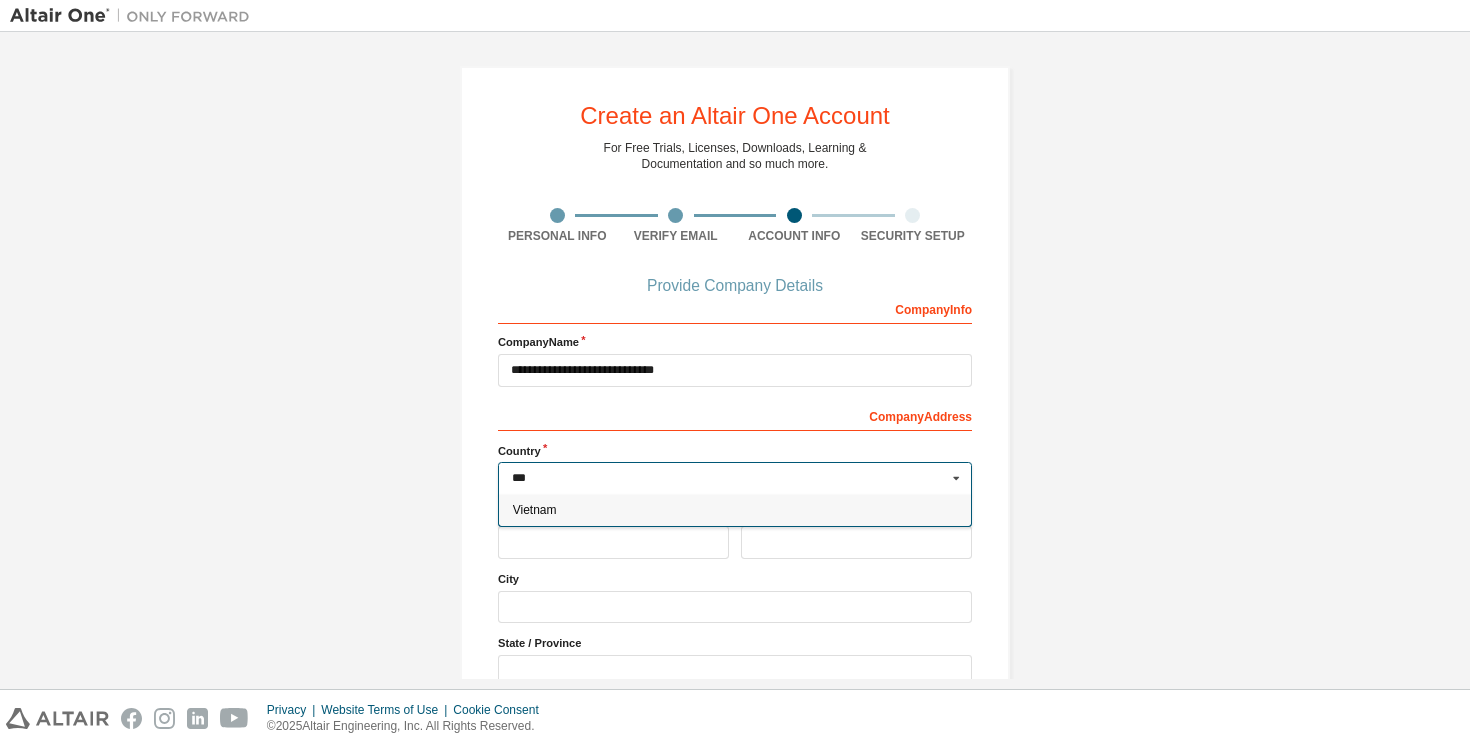 click on "Vietnam" at bounding box center [735, 510] 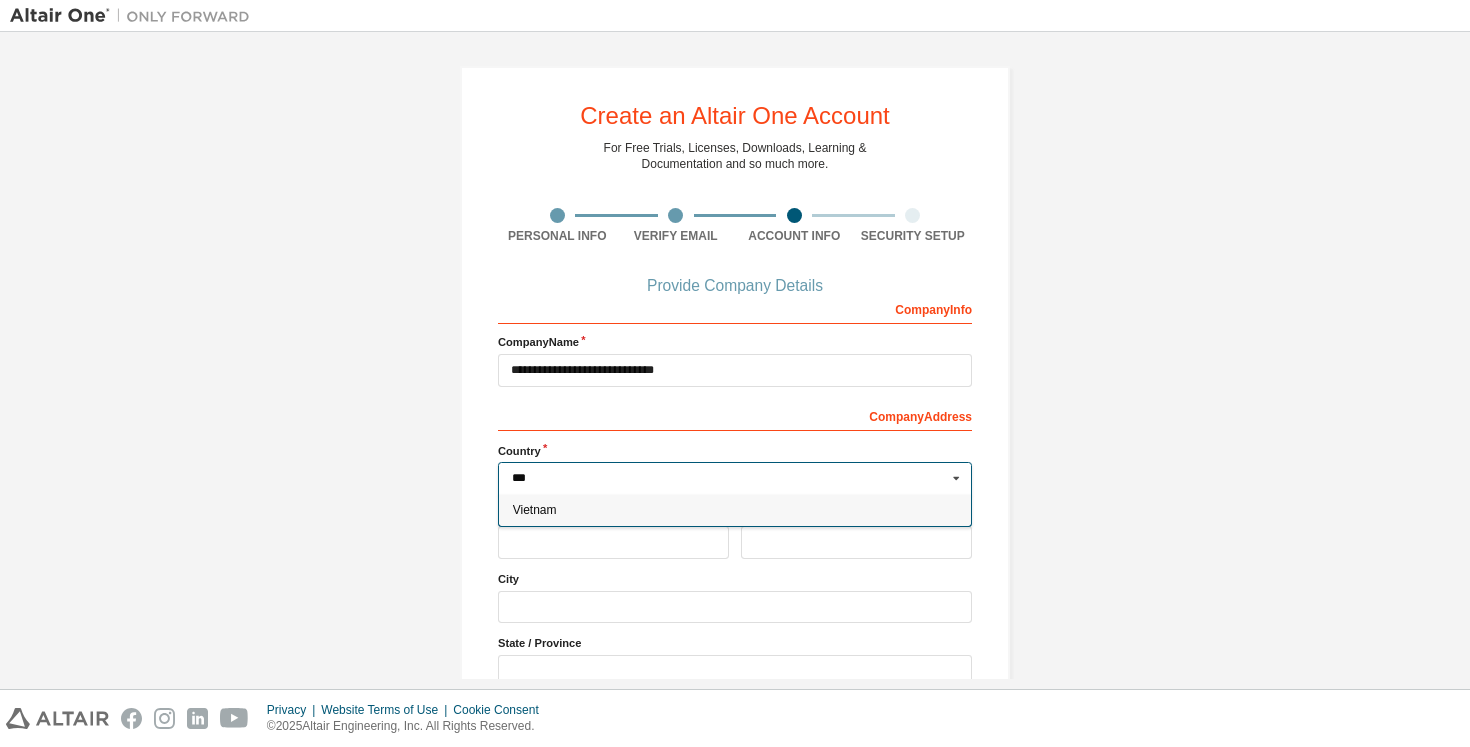 type on "***" 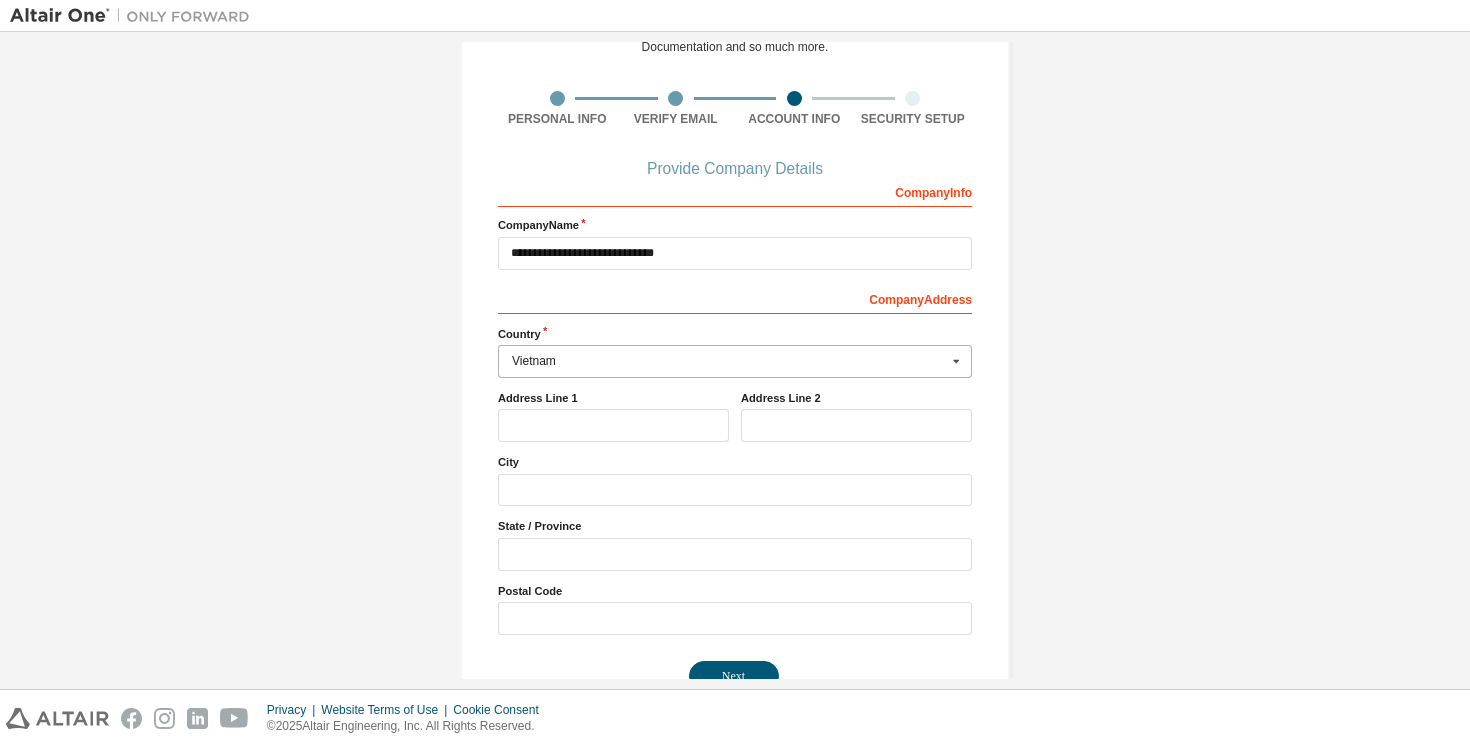 scroll, scrollTop: 150, scrollLeft: 0, axis: vertical 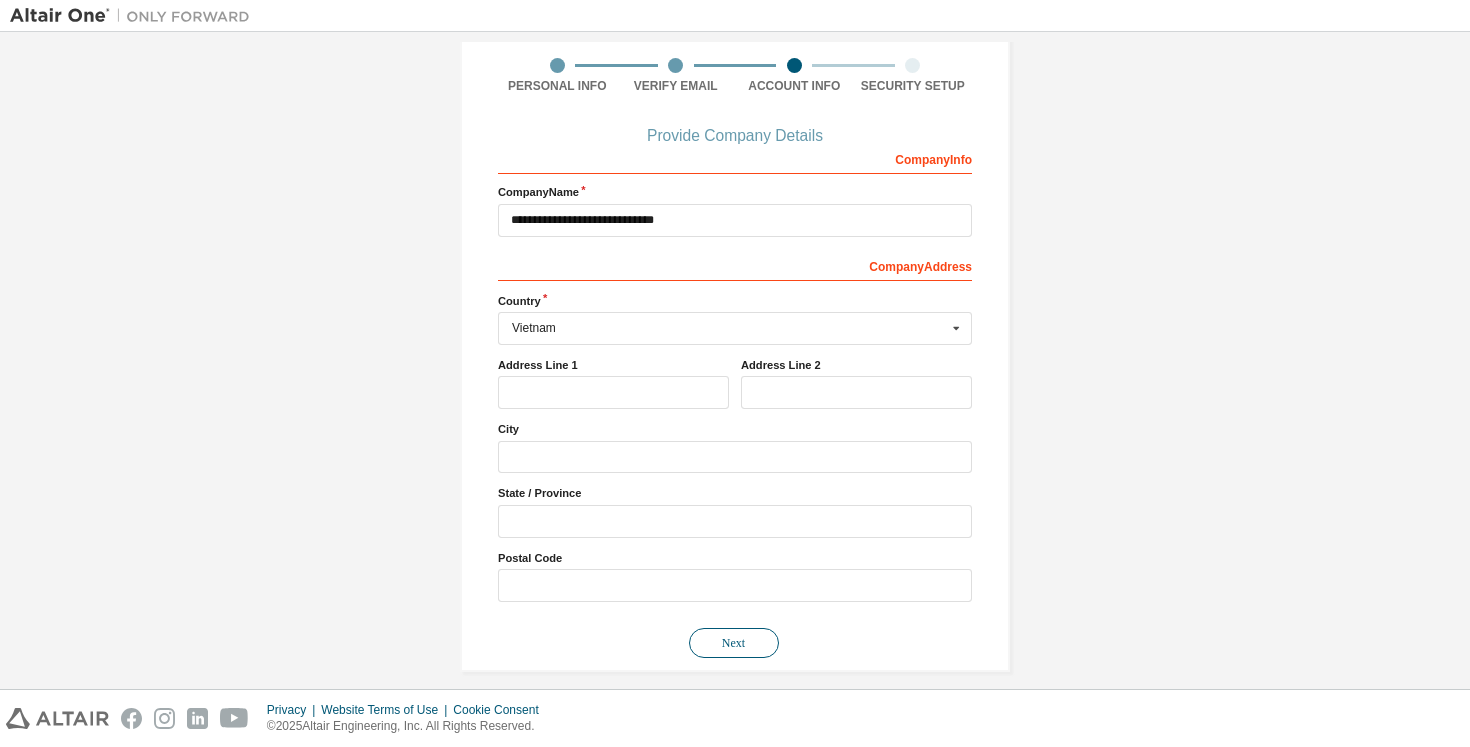 click on "Next" at bounding box center [734, 643] 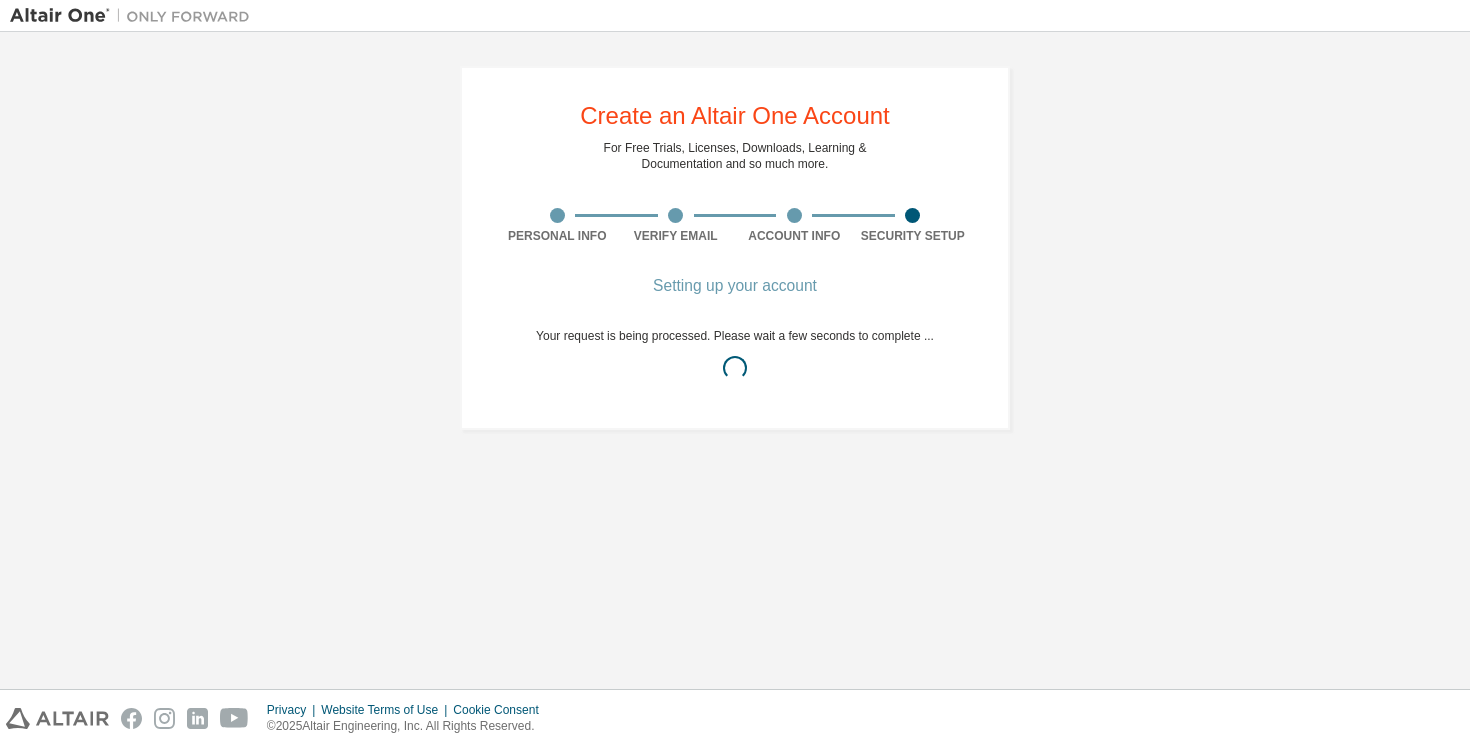 scroll, scrollTop: 0, scrollLeft: 0, axis: both 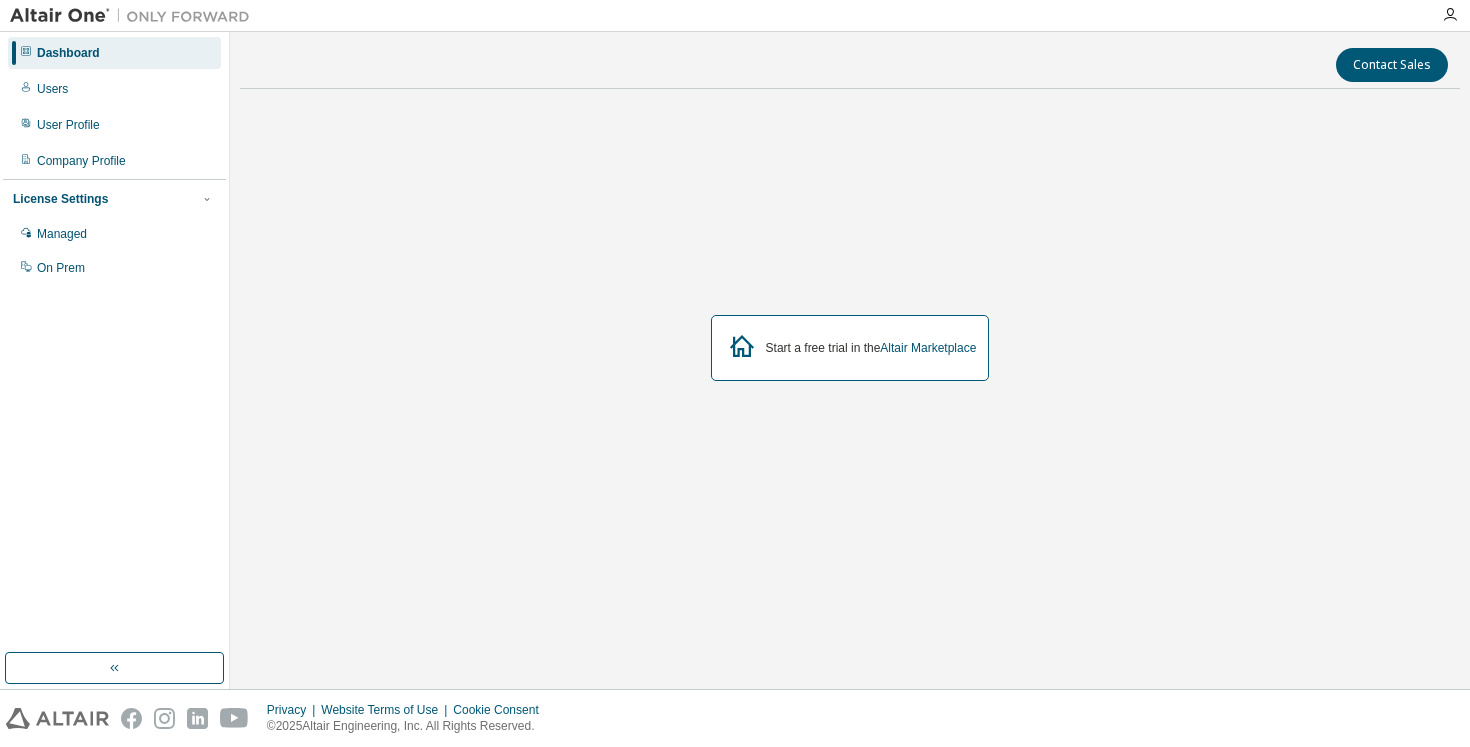 click on "Start a free trial in the  Altair Marketplace" at bounding box center (850, 348) 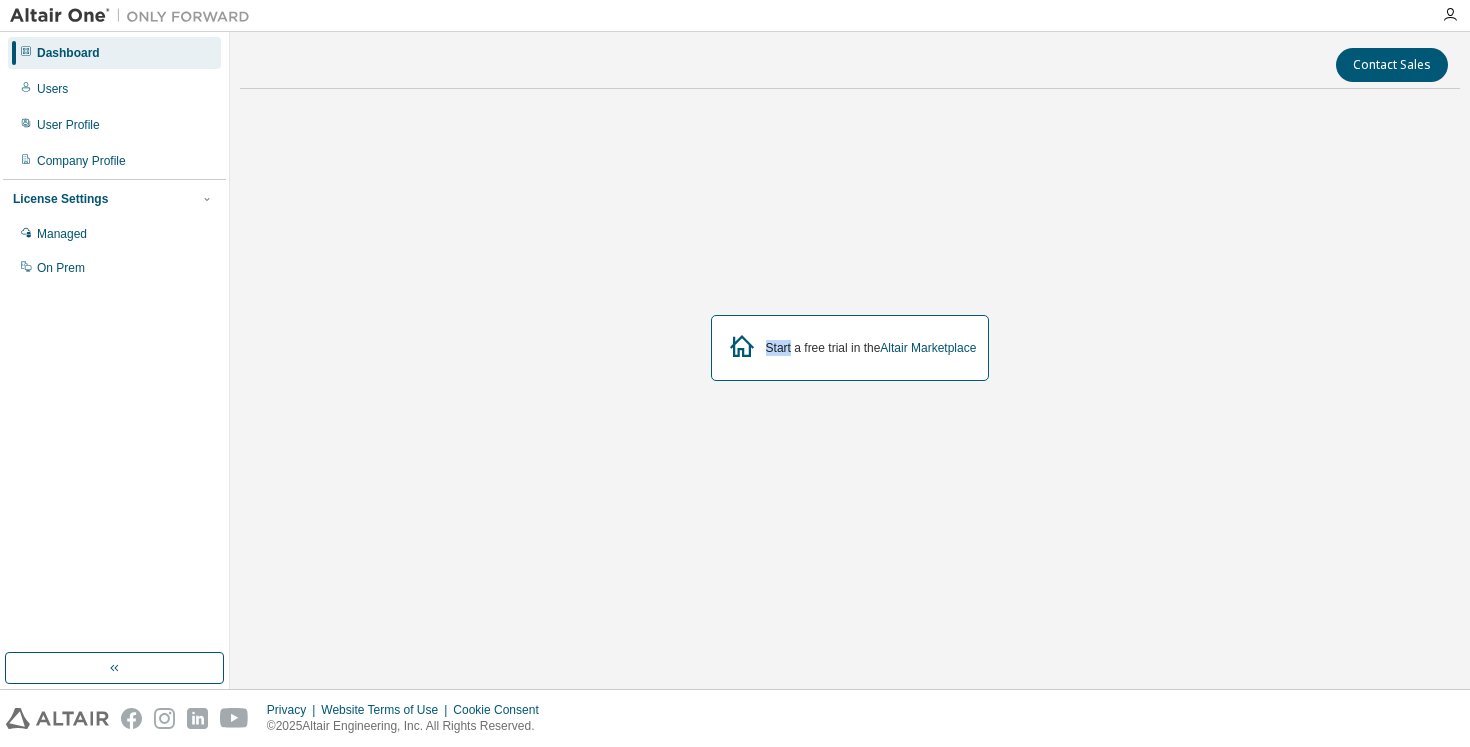 click on "Start a free trial in the  Altair Marketplace" at bounding box center (850, 348) 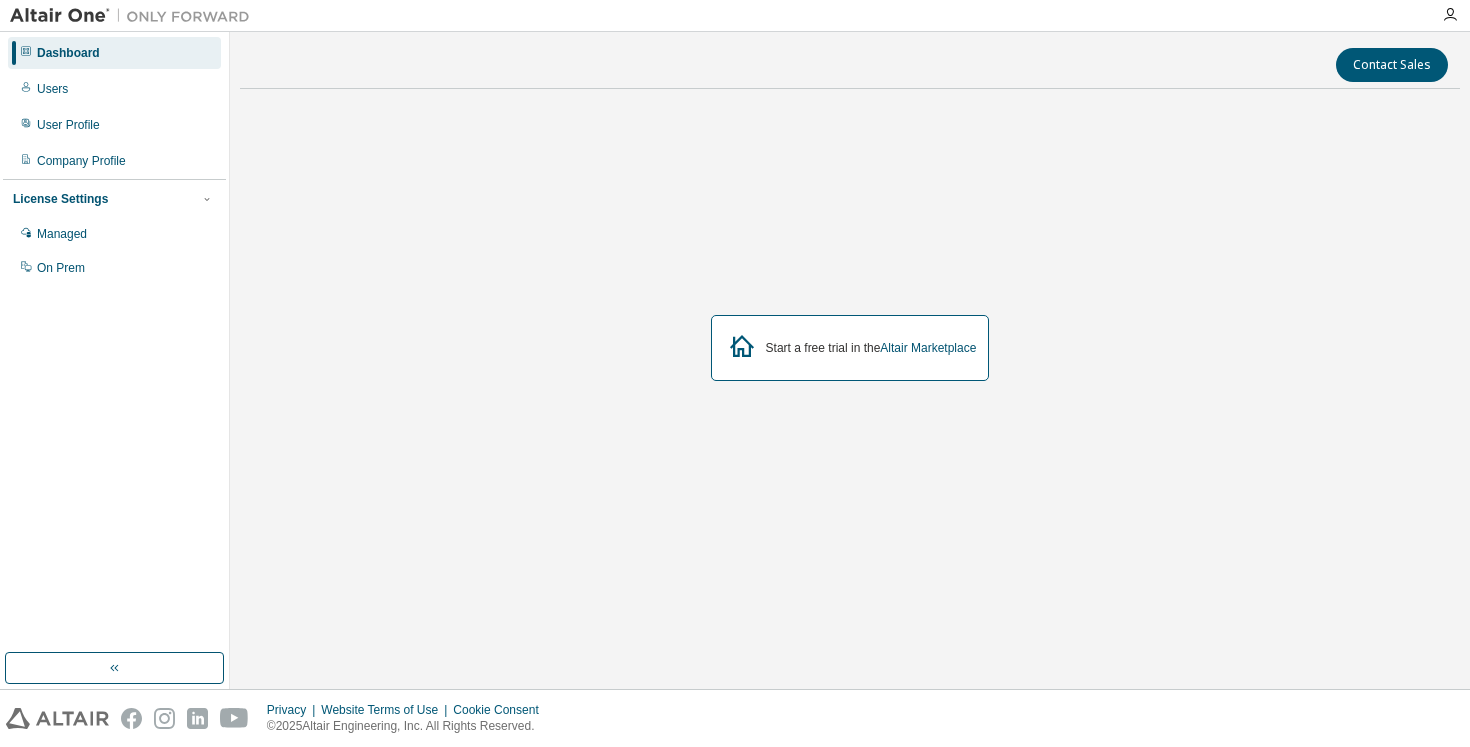click on "Start a free trial in the  Altair Marketplace" at bounding box center [850, 348] 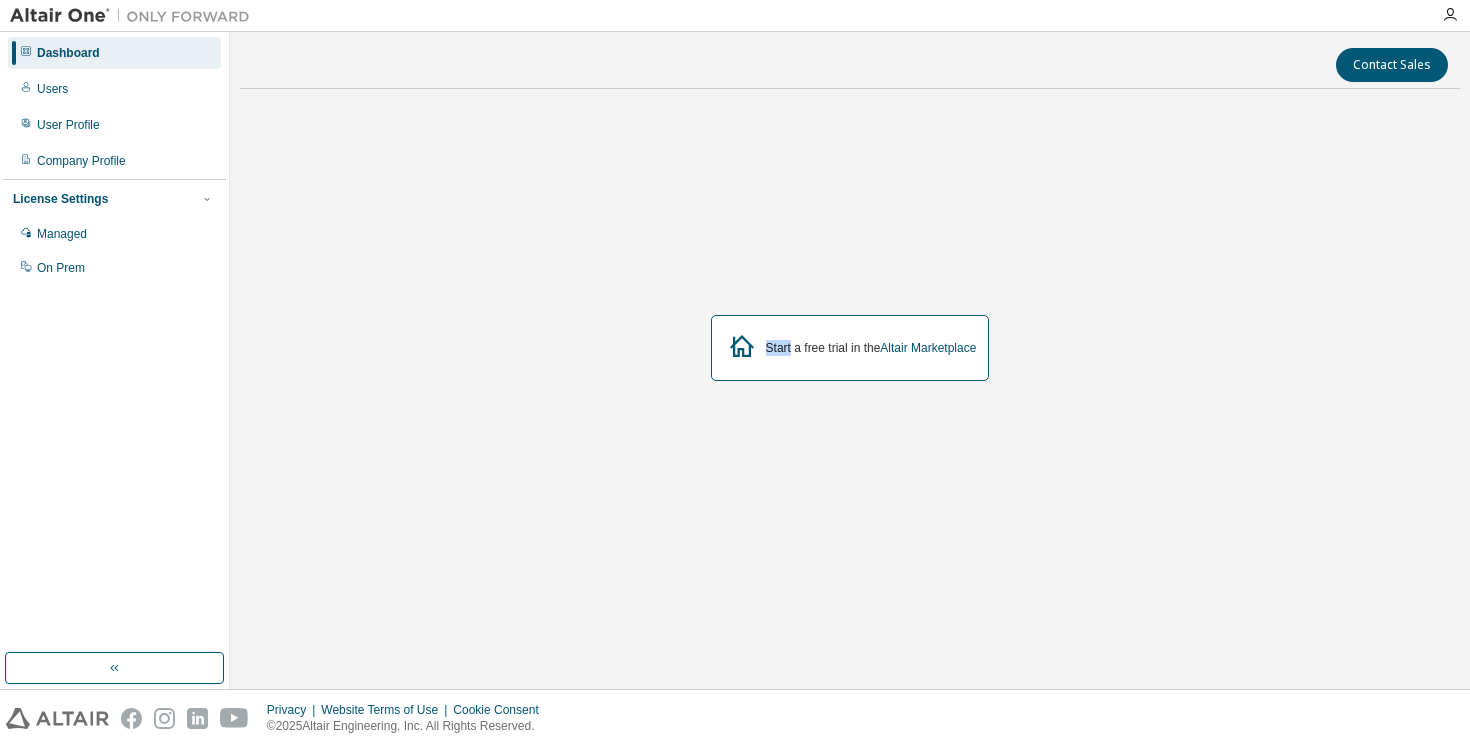 click 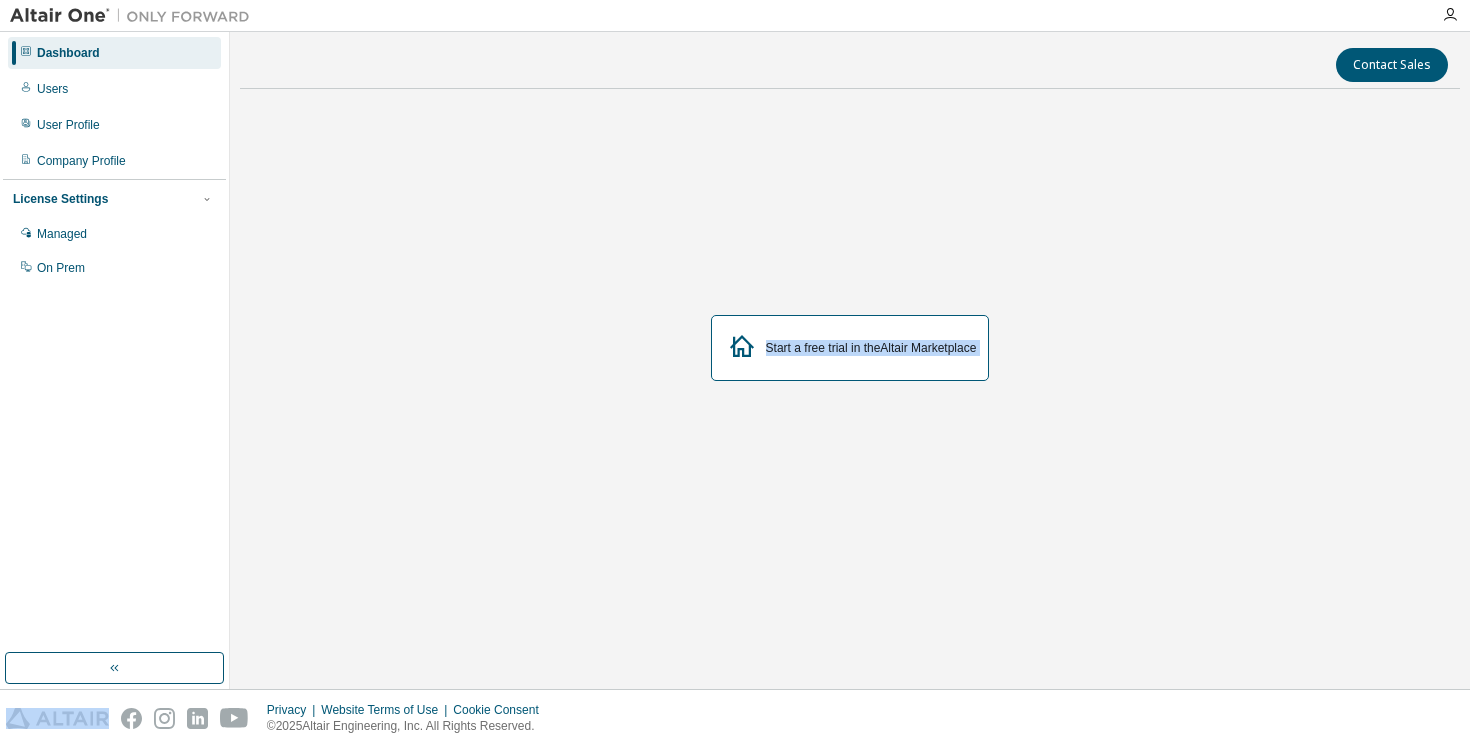click 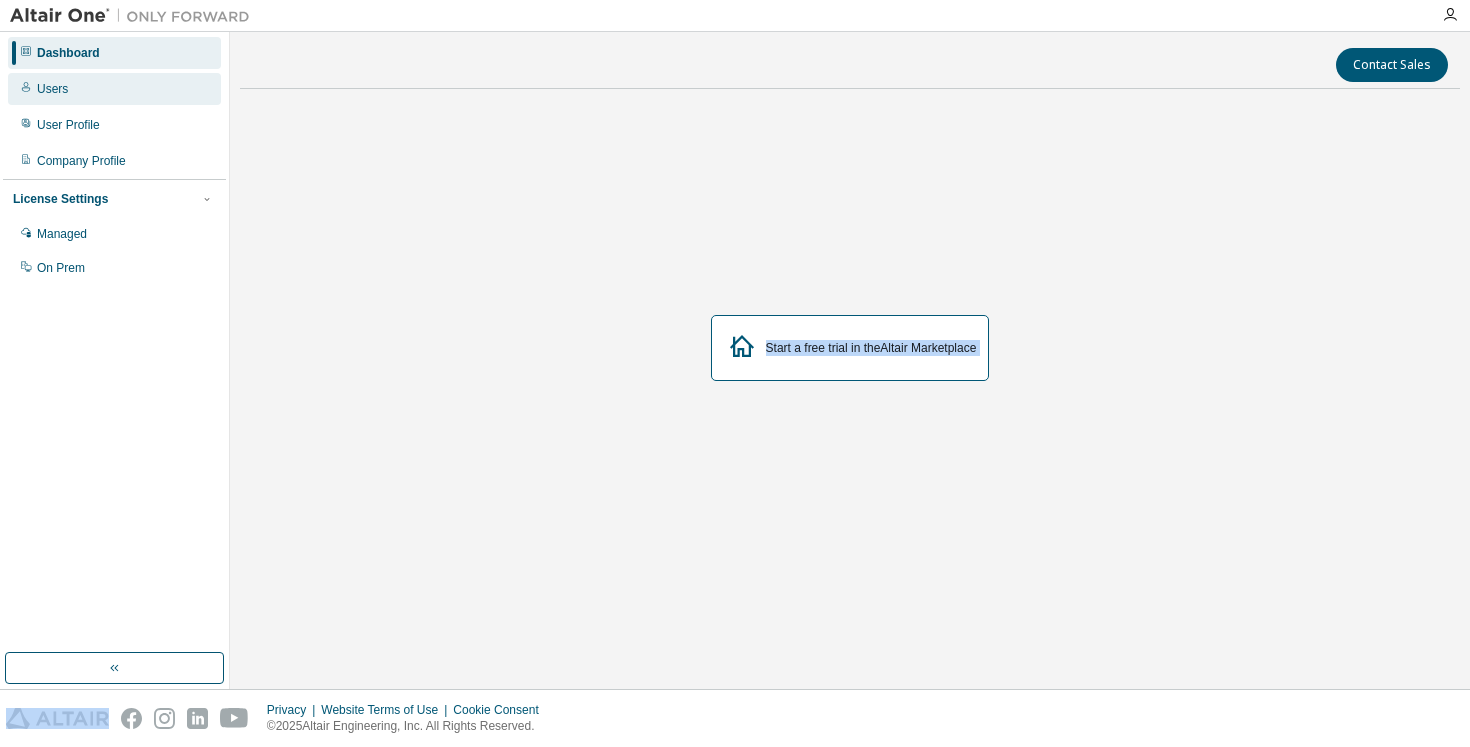 click on "Users" at bounding box center [114, 89] 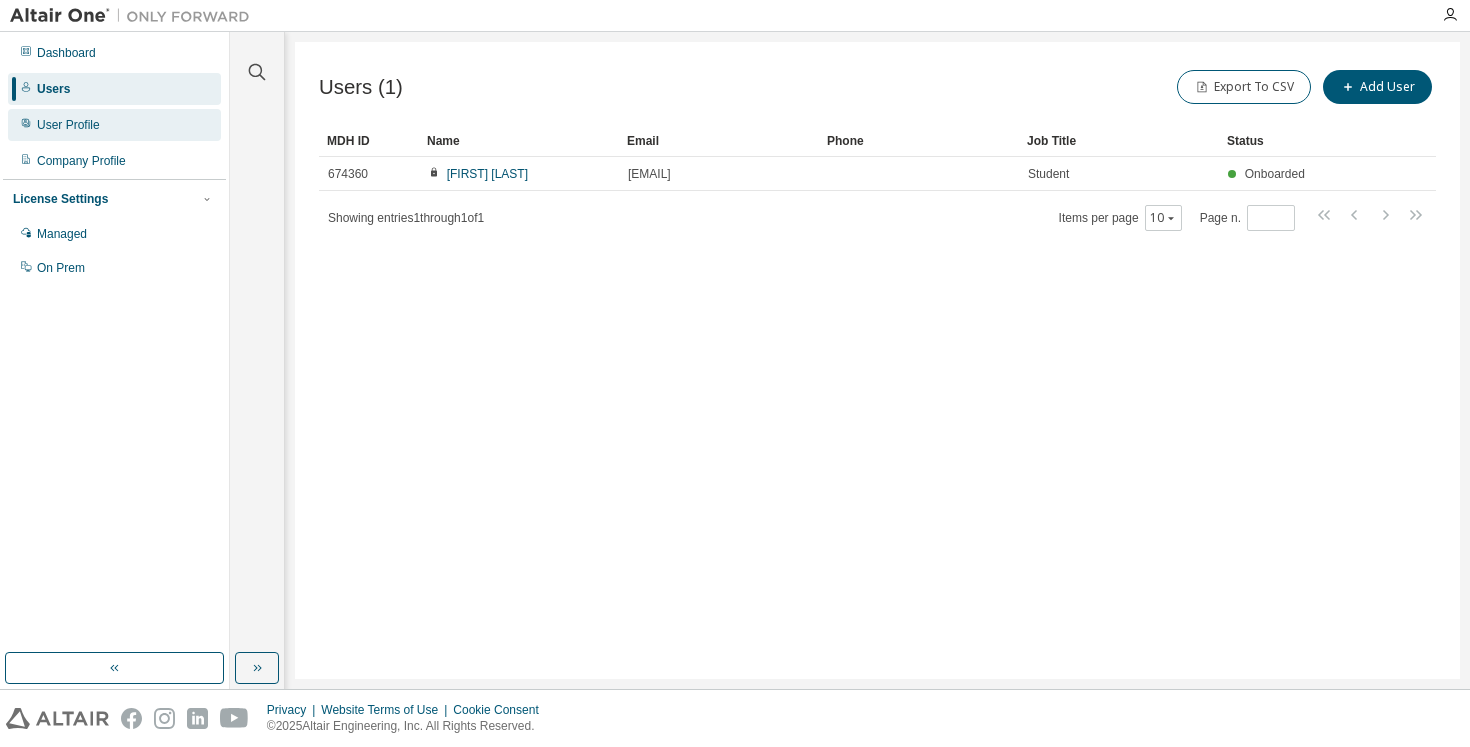 click on "User Profile" at bounding box center [114, 125] 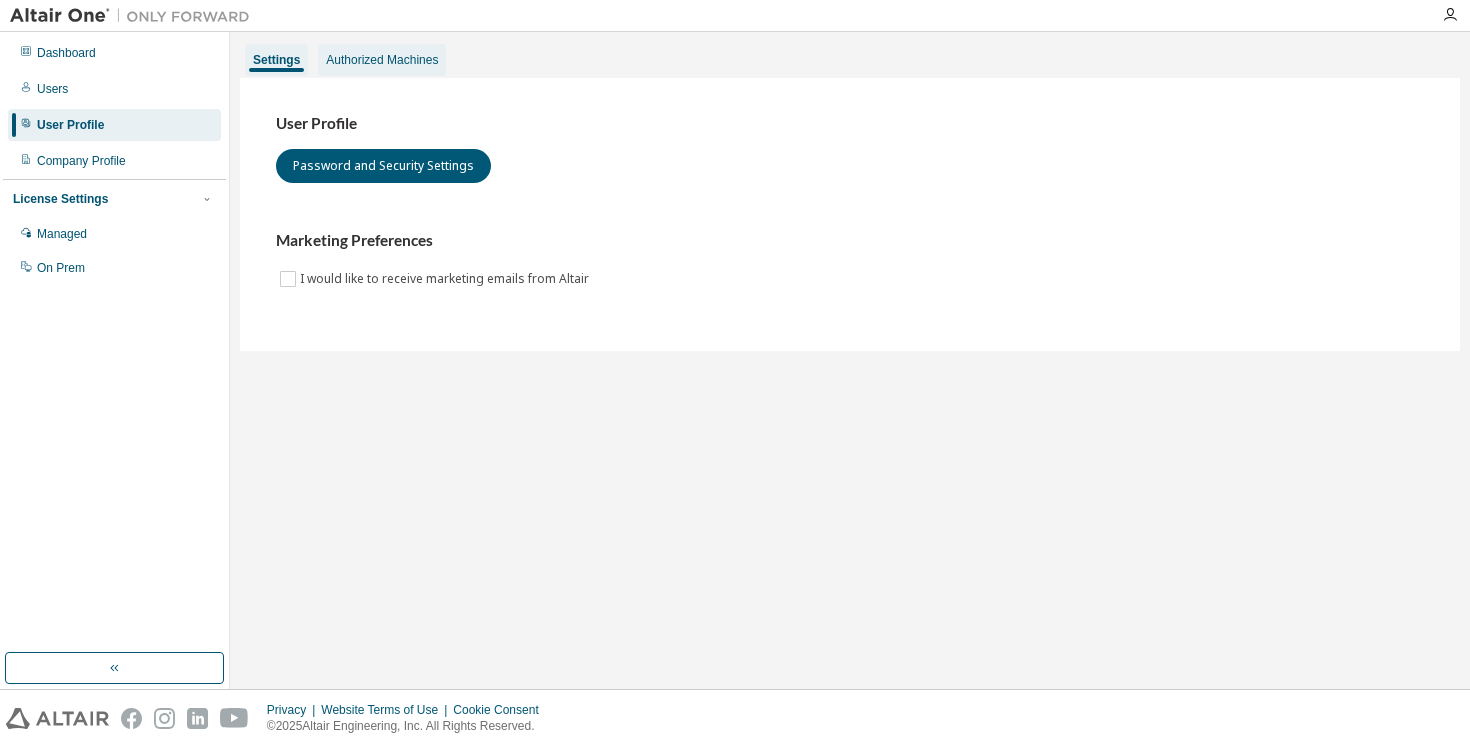 click on "Authorized Machines" at bounding box center [382, 60] 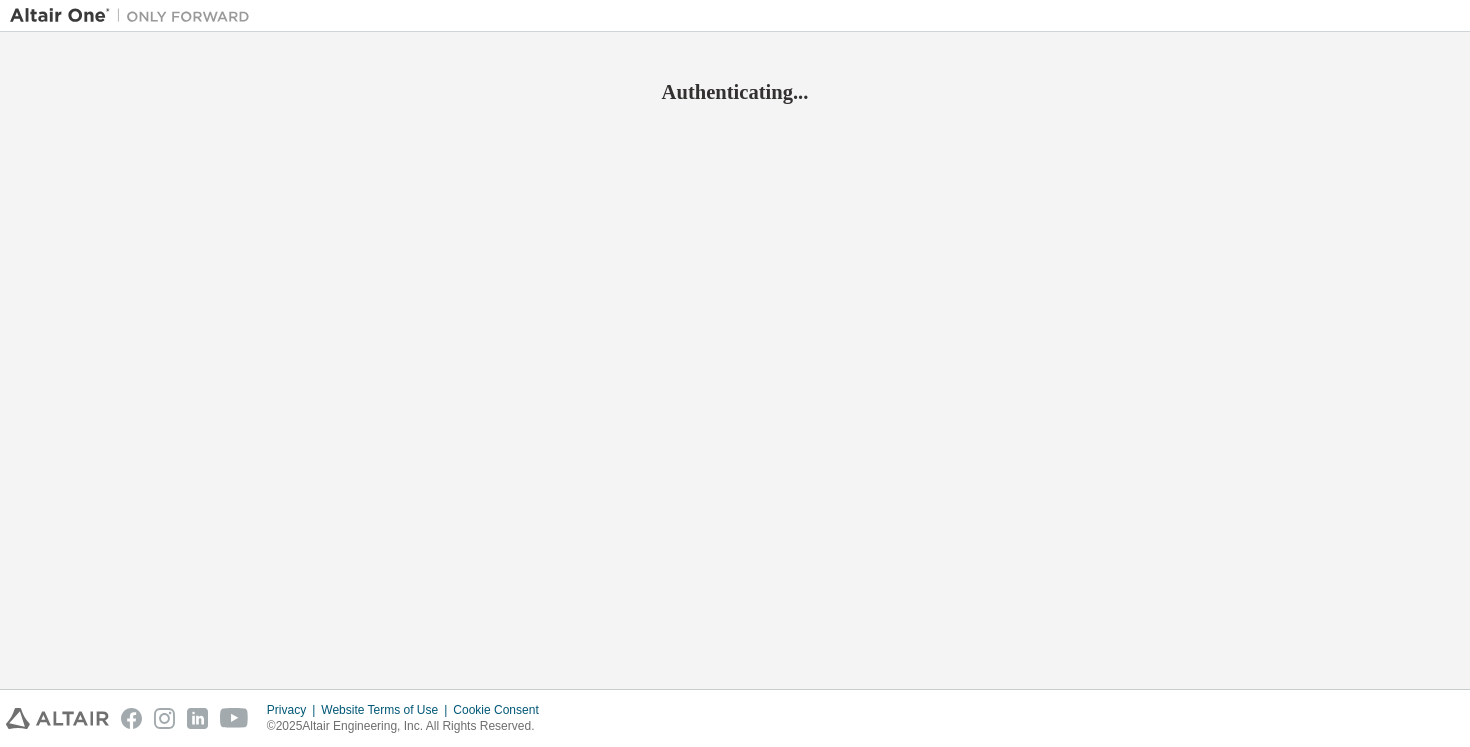 scroll, scrollTop: 0, scrollLeft: 0, axis: both 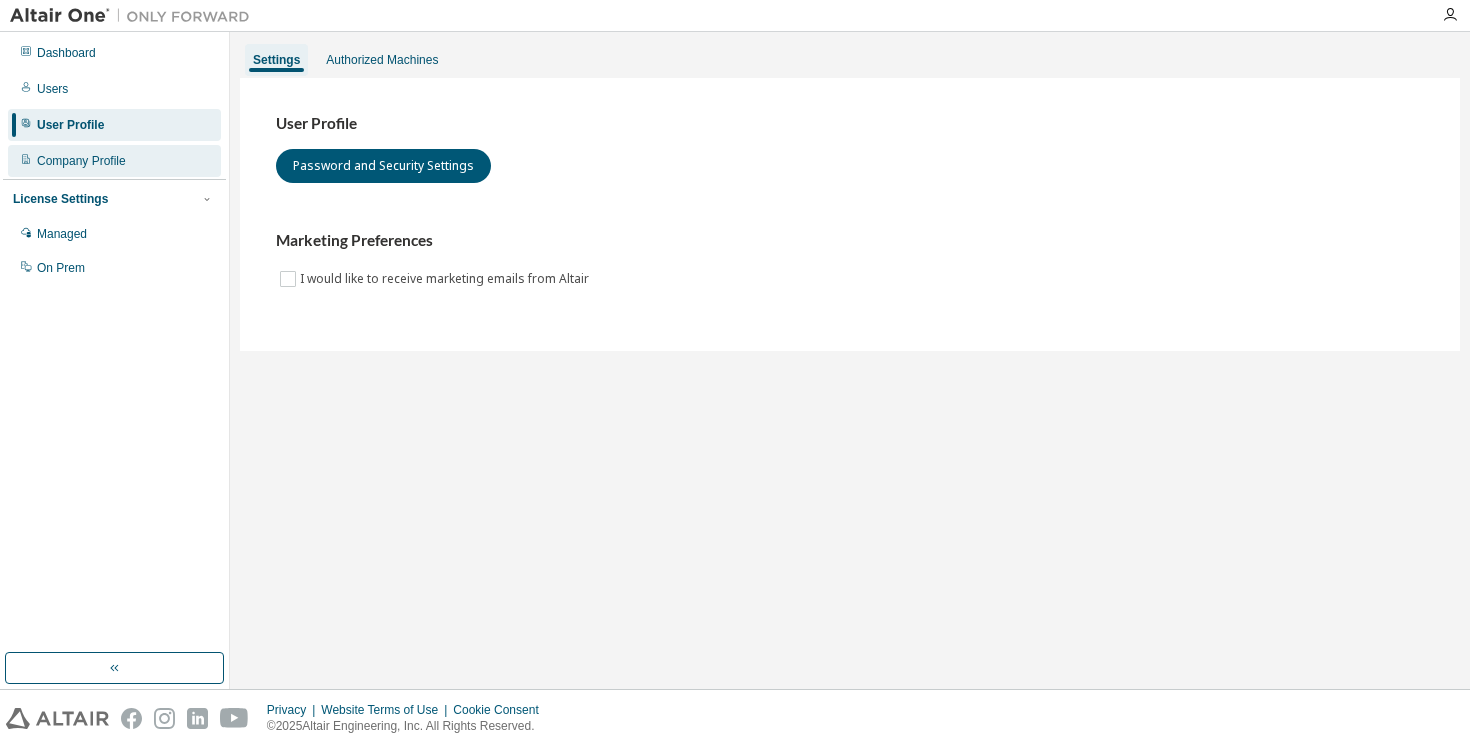 click on "Company Profile" at bounding box center [114, 161] 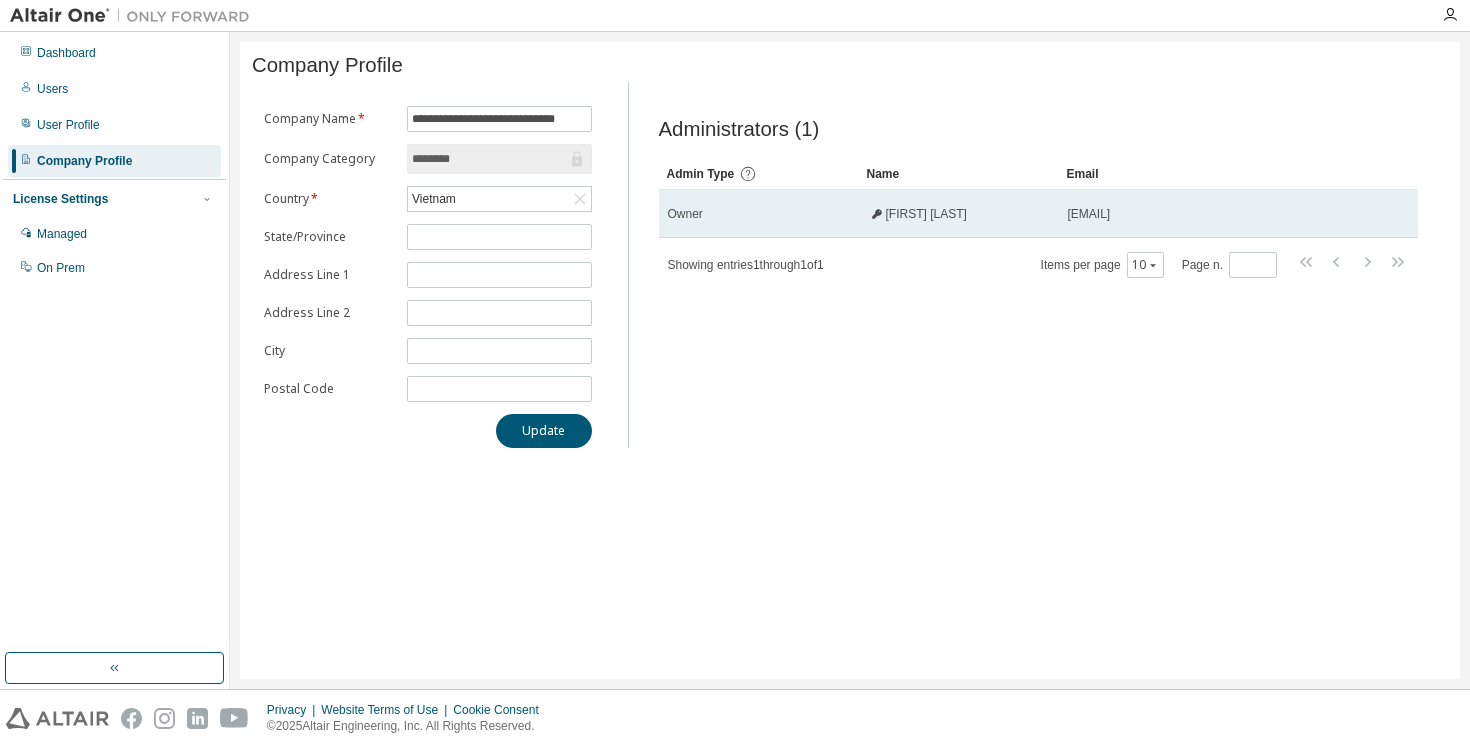 click on "Hieu Bui" at bounding box center [926, 214] 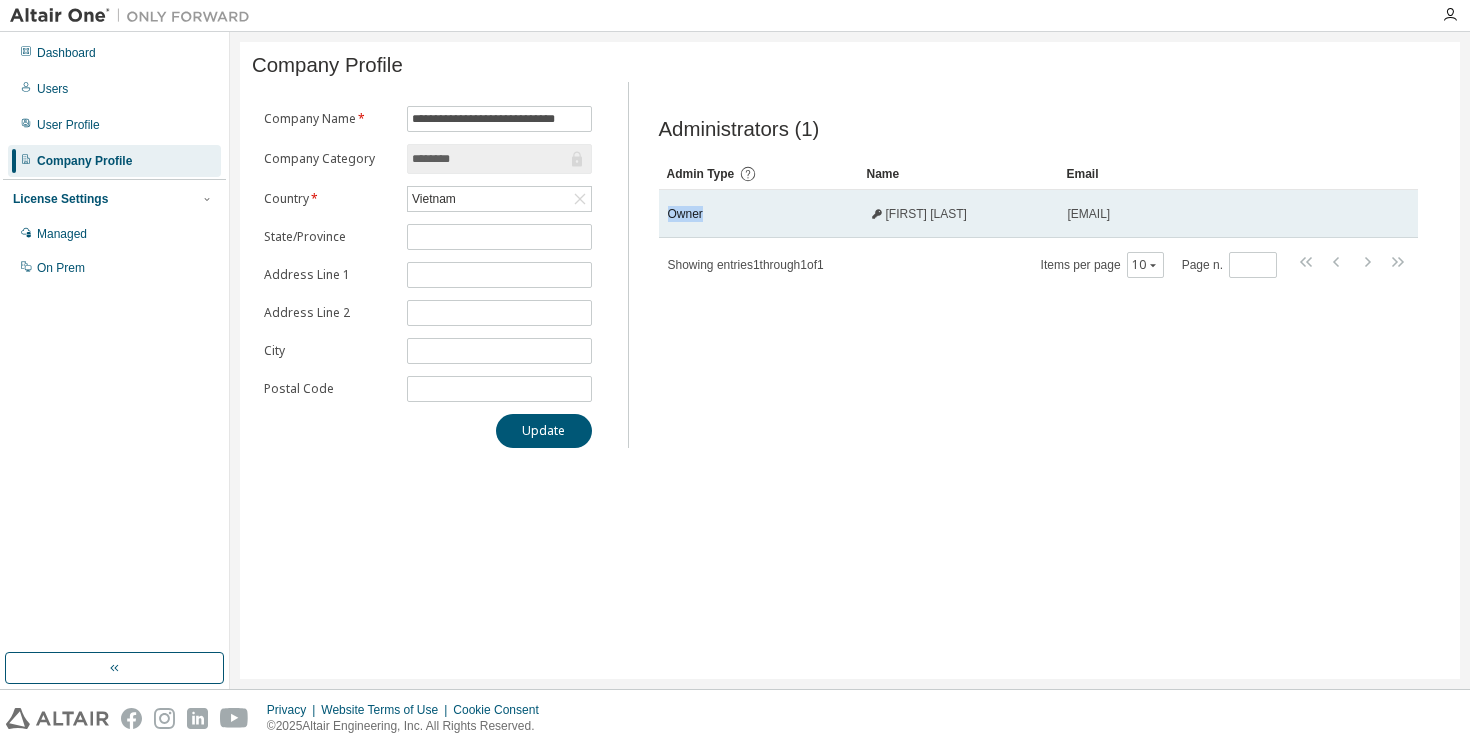 click on "Owner" at bounding box center [759, 214] 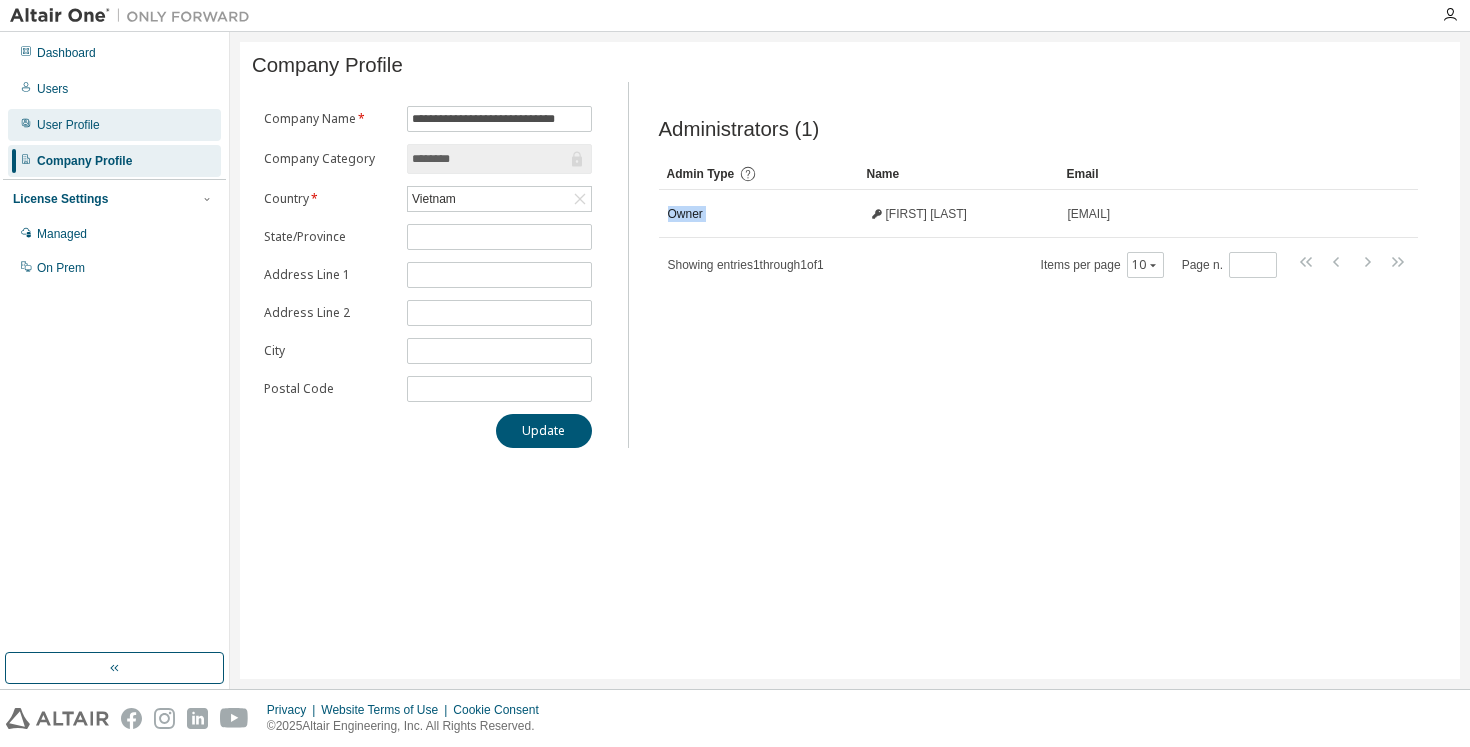 click on "User Profile" at bounding box center (114, 125) 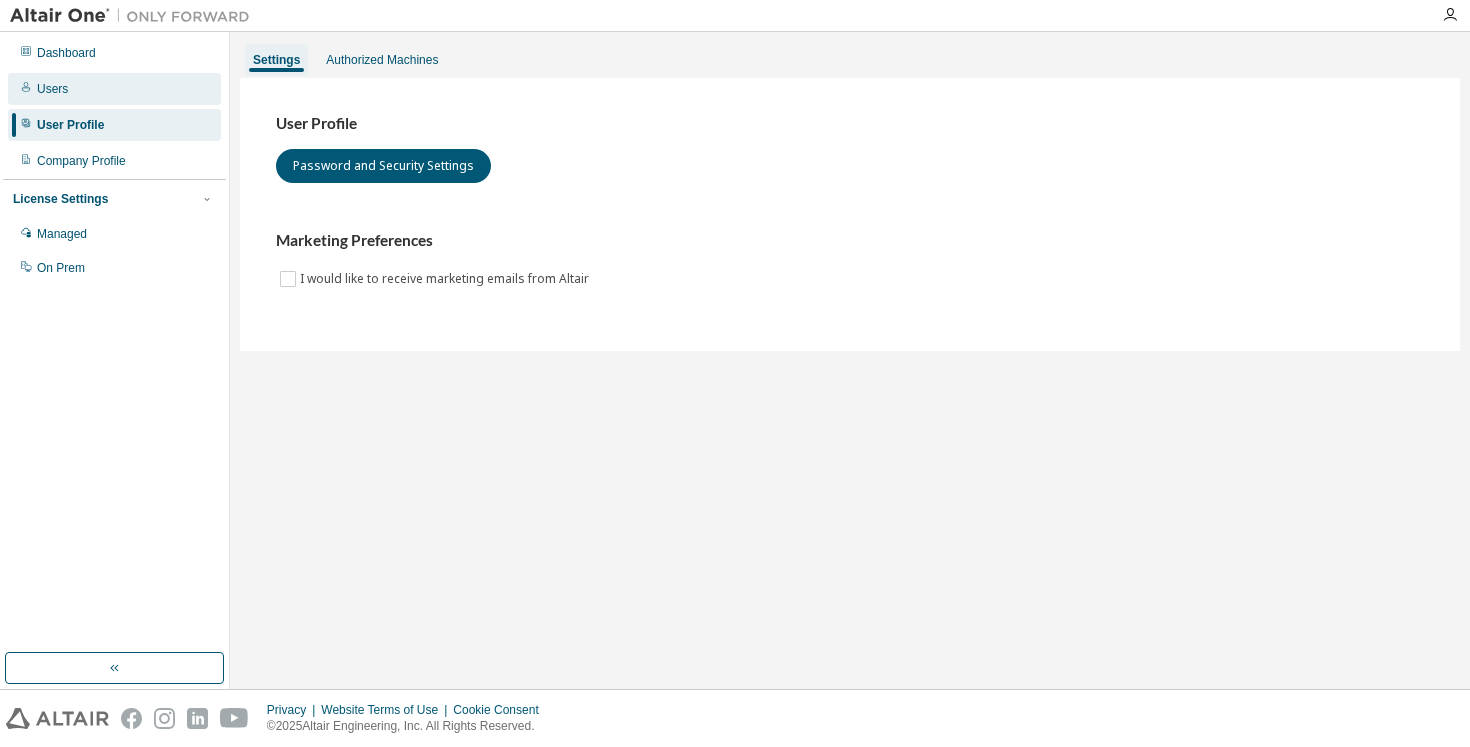 click on "Users" at bounding box center [114, 89] 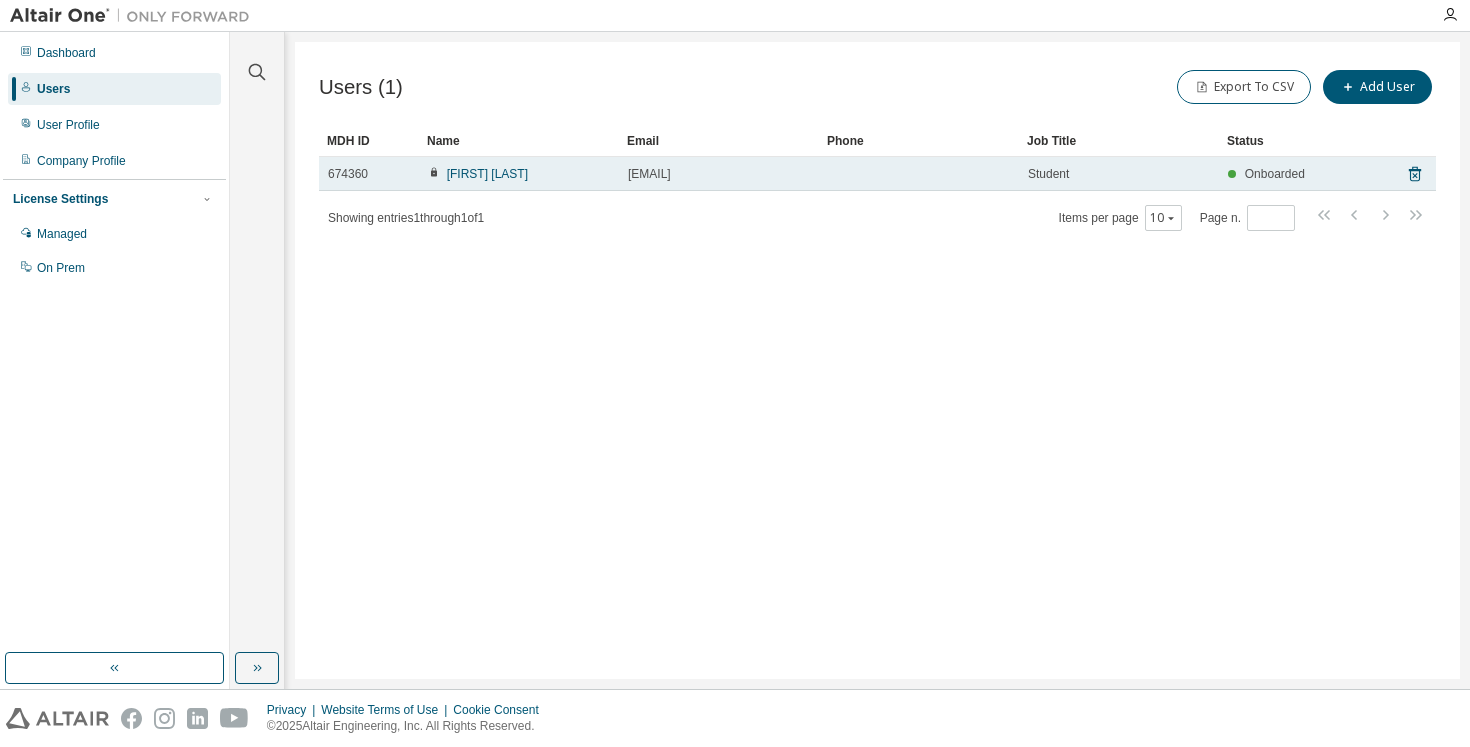 click on "[EMAIL]@example.com" at bounding box center (719, 174) 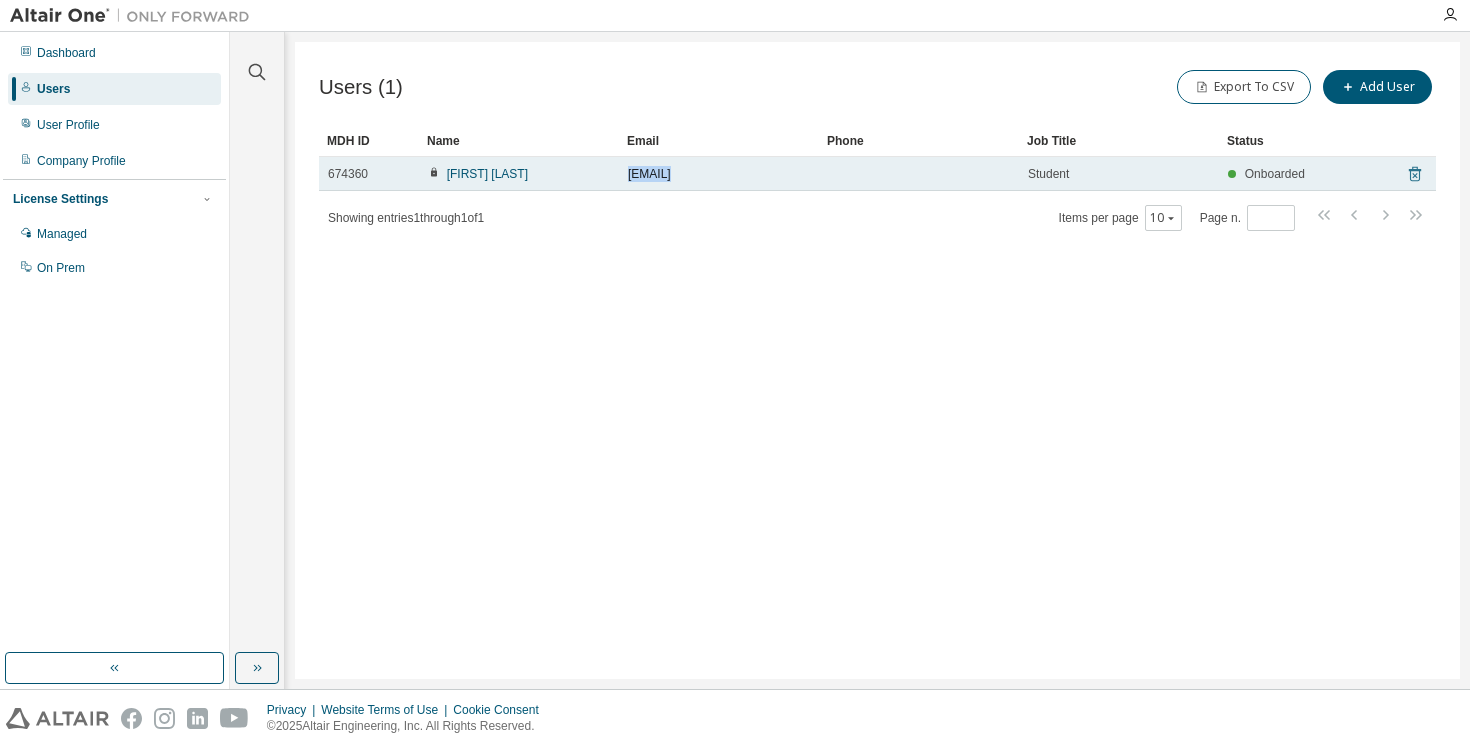 click 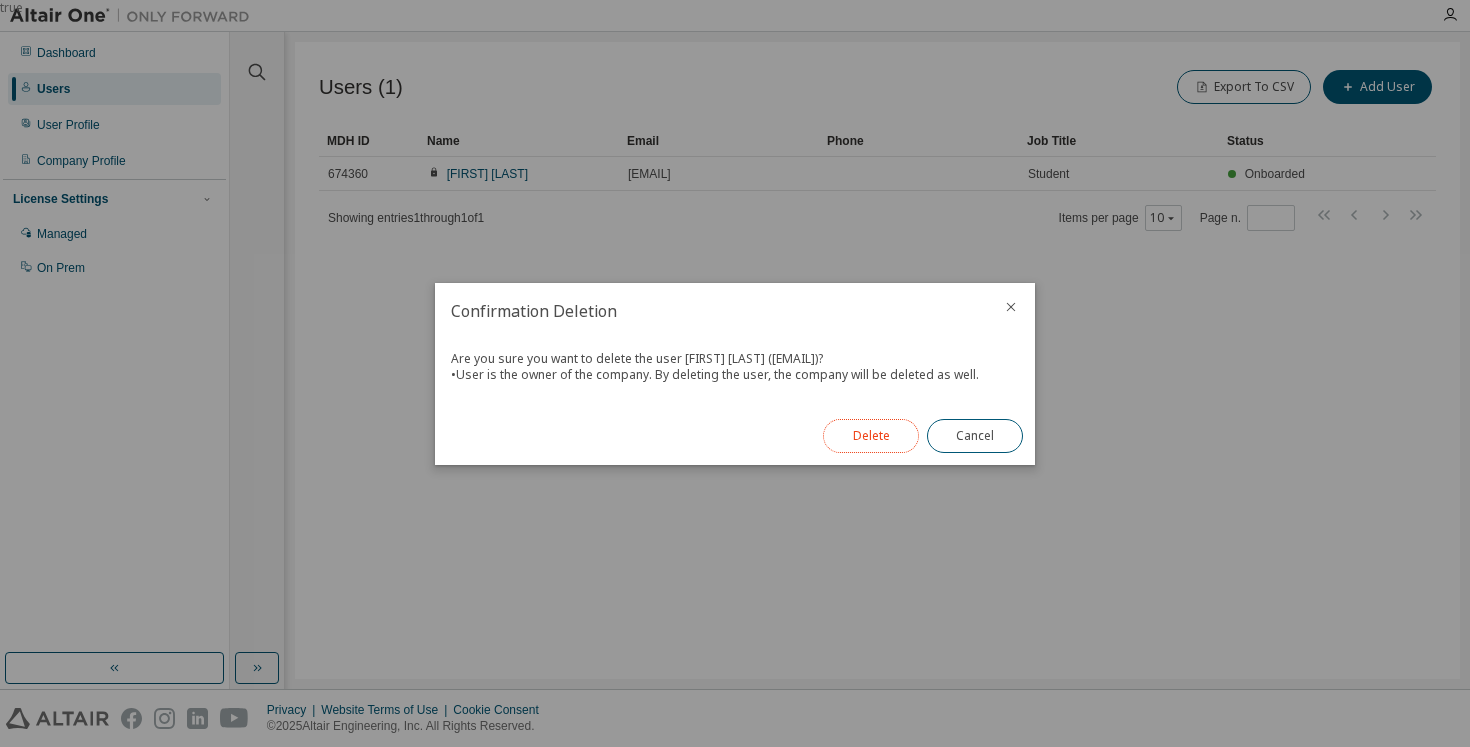 click on "Delete" at bounding box center (871, 436) 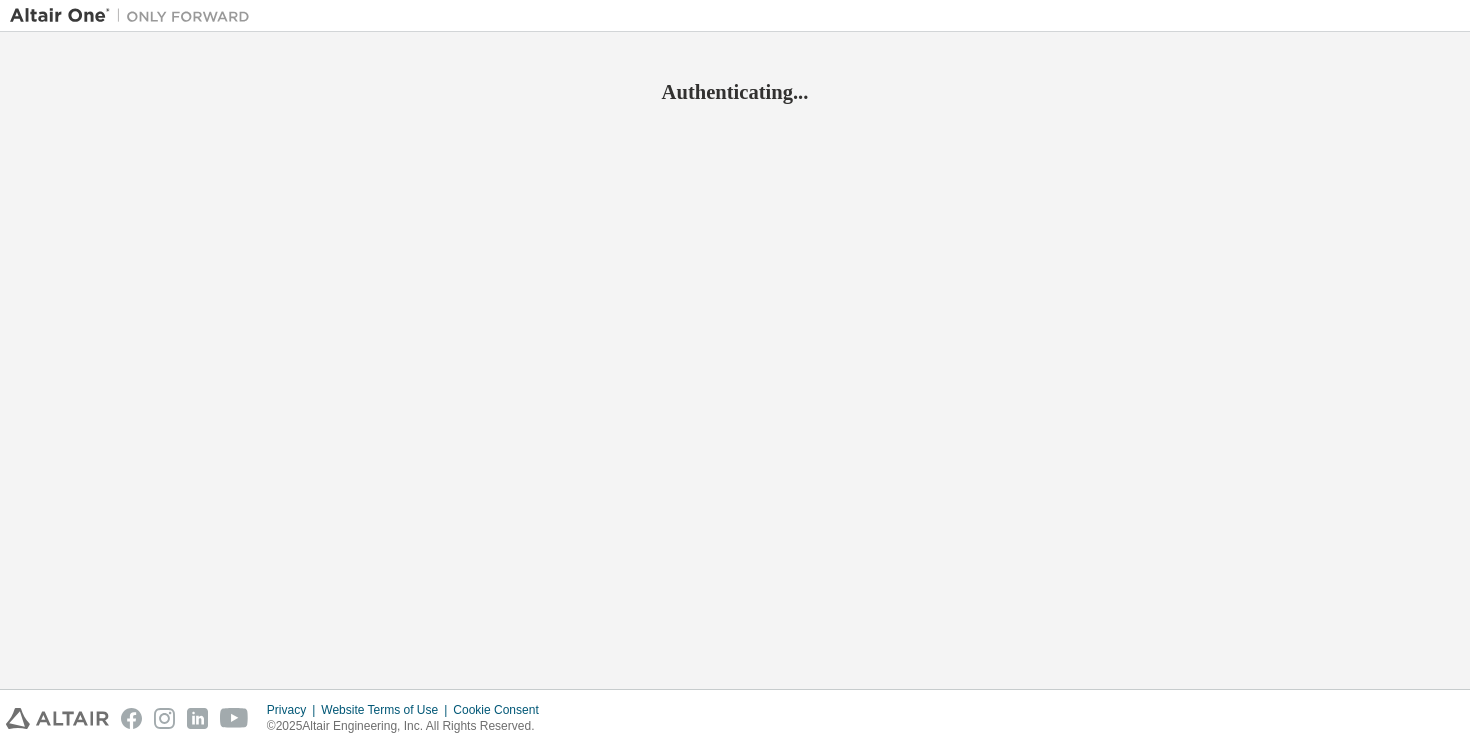 scroll, scrollTop: 0, scrollLeft: 0, axis: both 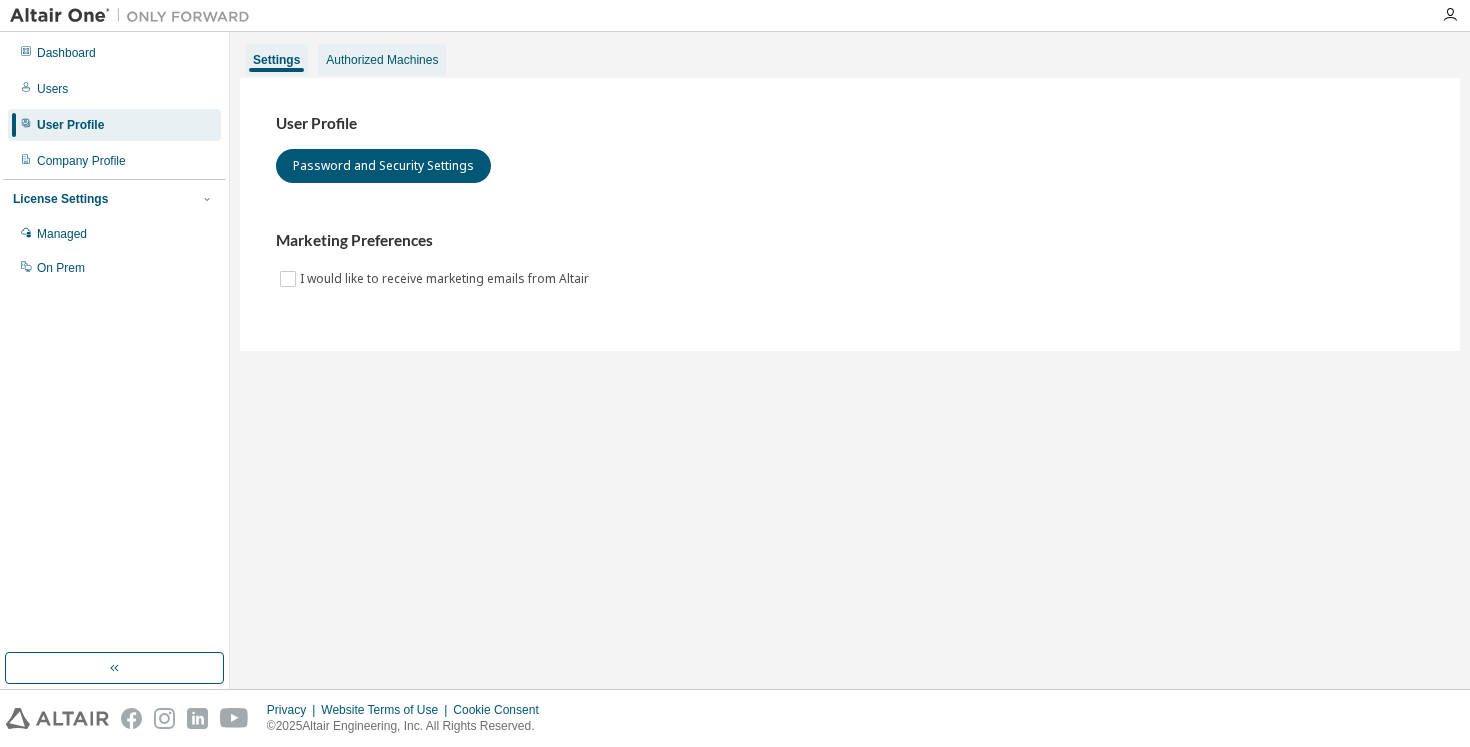 click on "Authorized Machines" at bounding box center (382, 60) 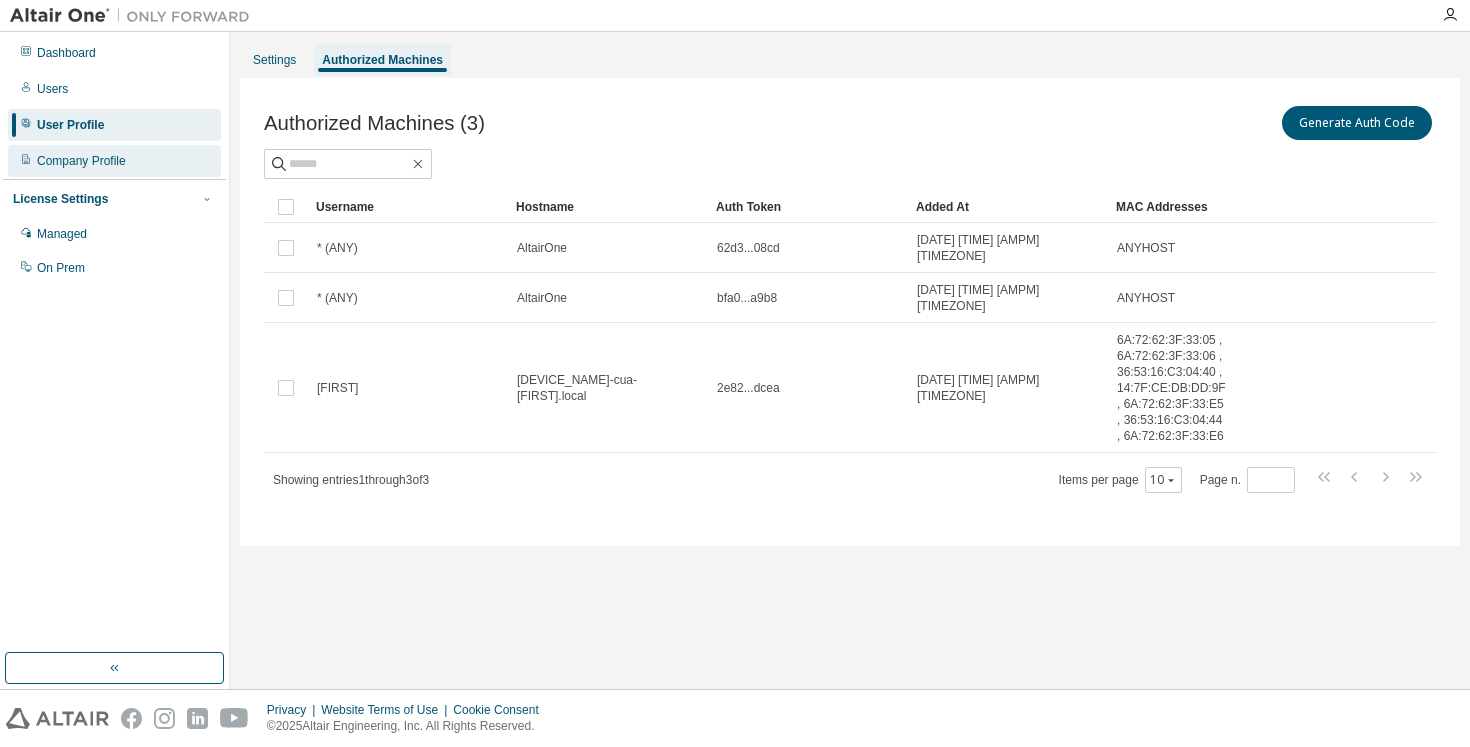 click on "Company Profile" at bounding box center (114, 161) 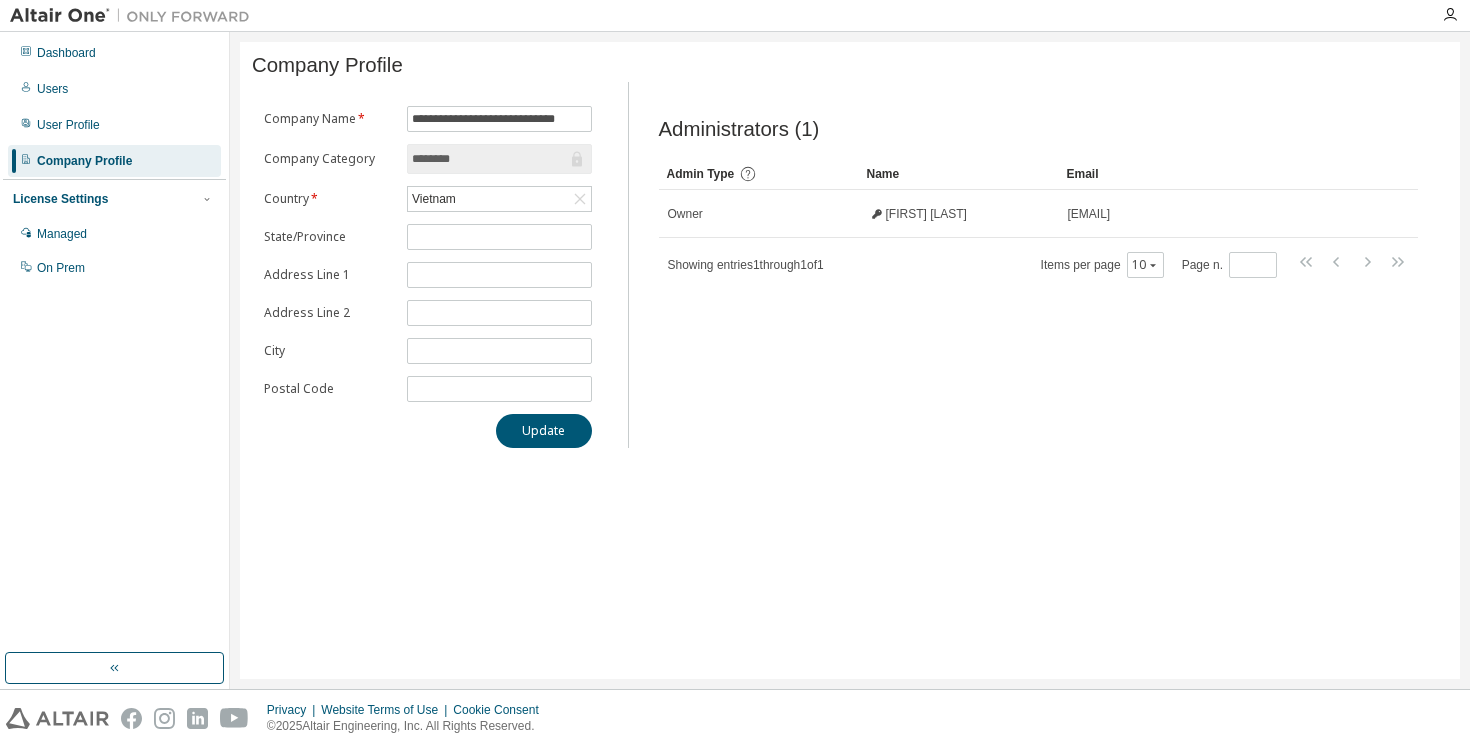 click on "License Settings" at bounding box center (114, 199) 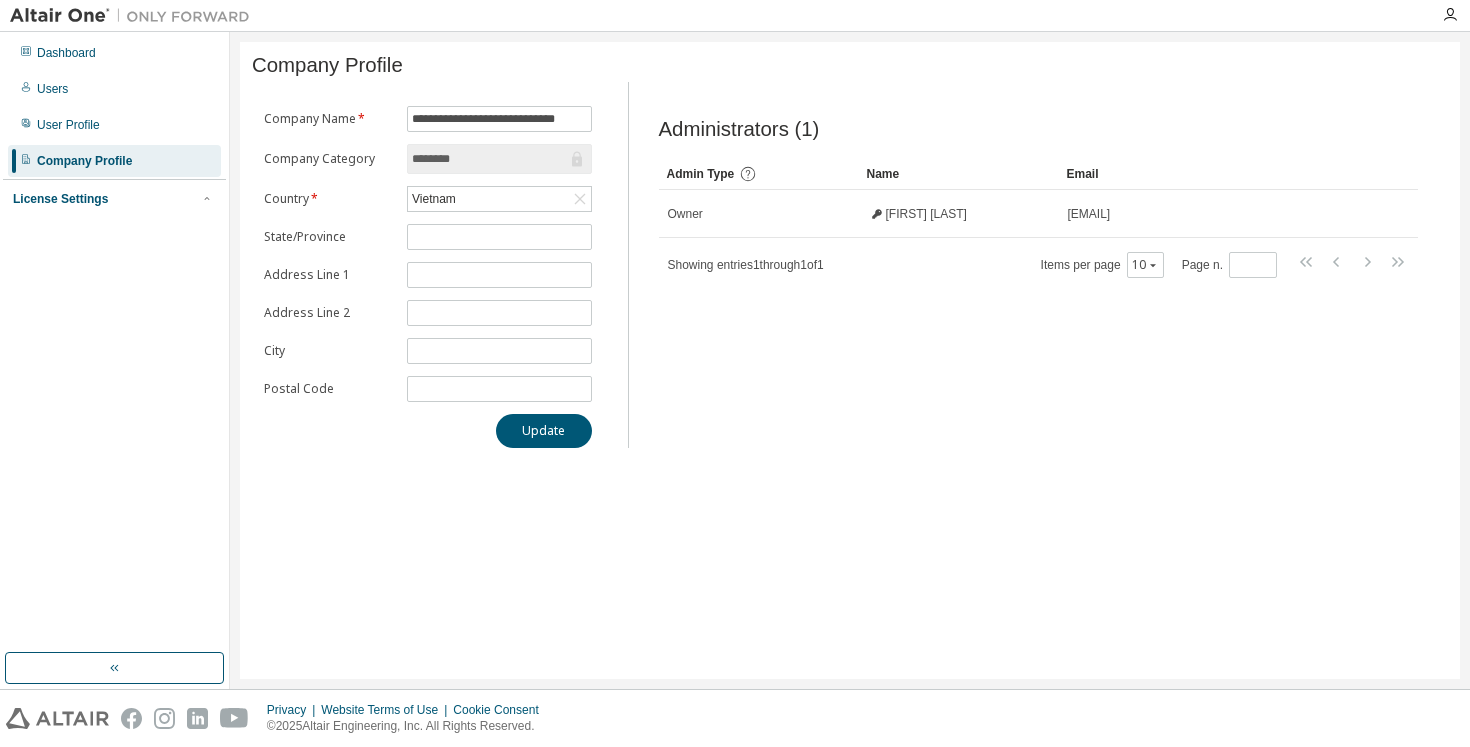 click on "License Settings" at bounding box center (114, 199) 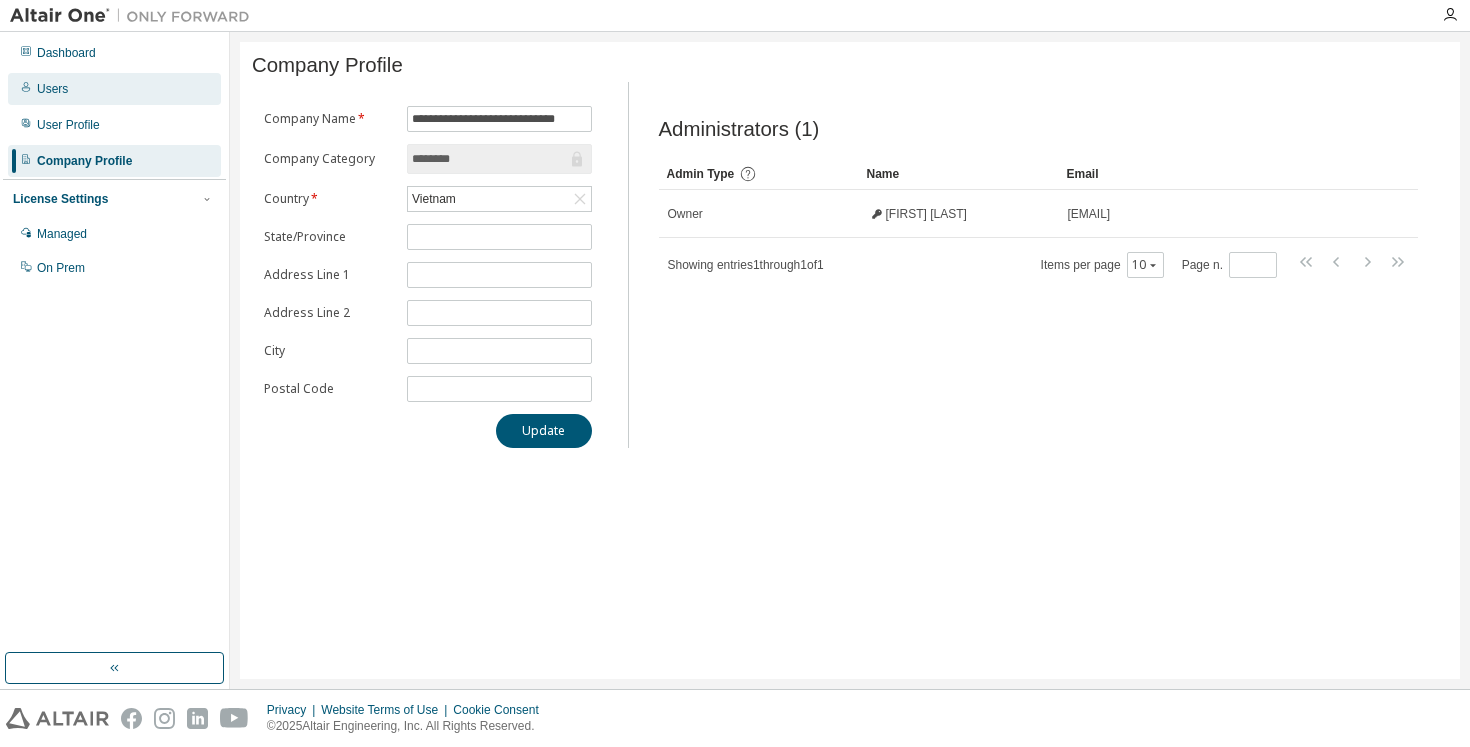 click on "Users" at bounding box center [114, 89] 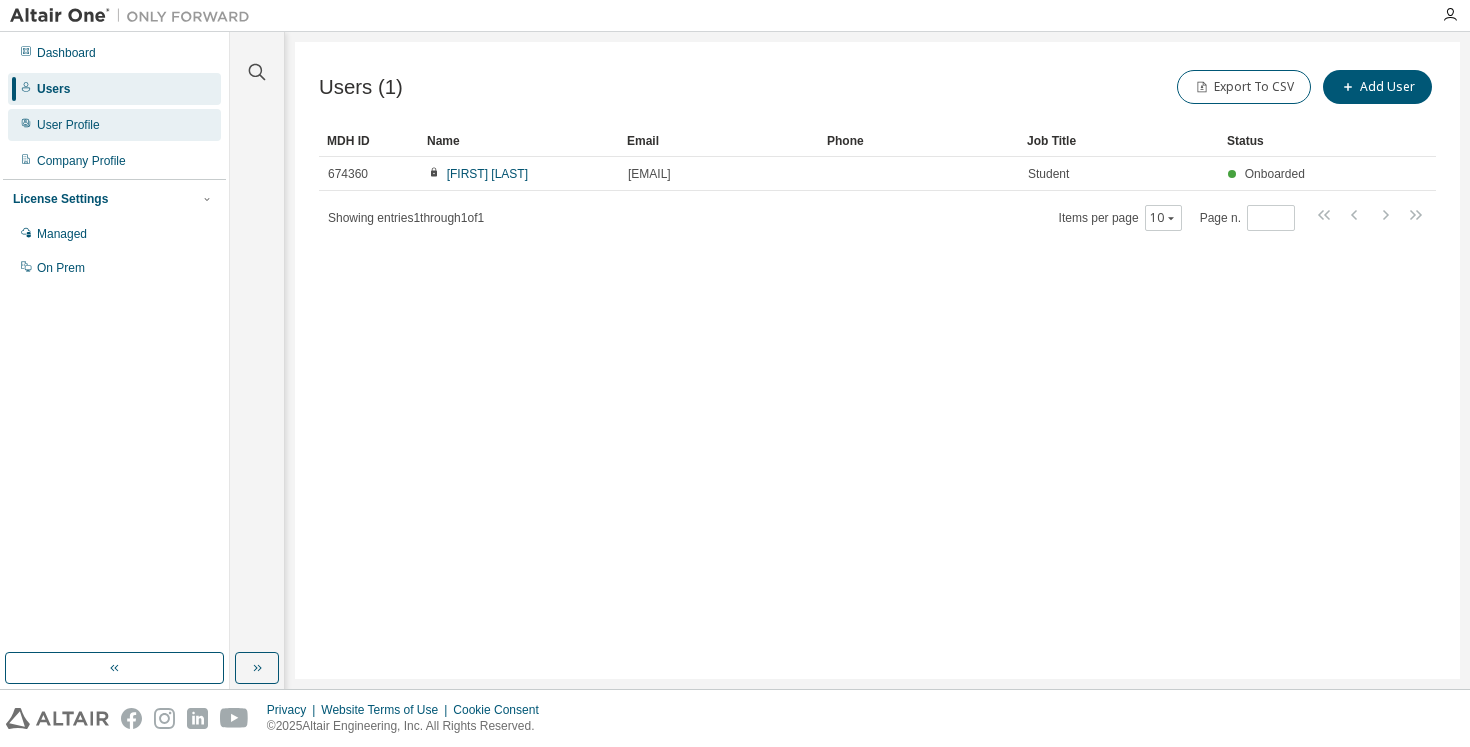 click on "User Profile" at bounding box center (114, 125) 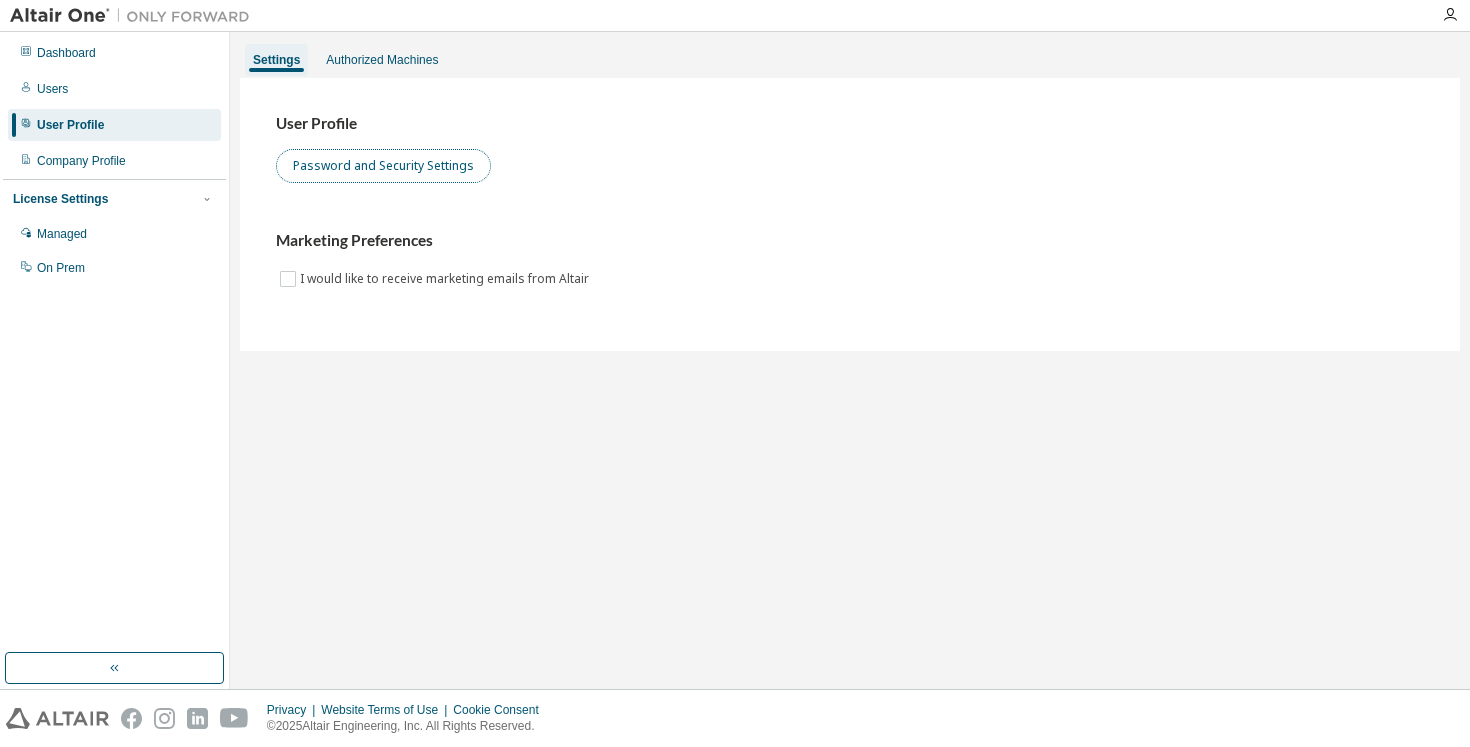 click on "Password and Security Settings" at bounding box center (383, 166) 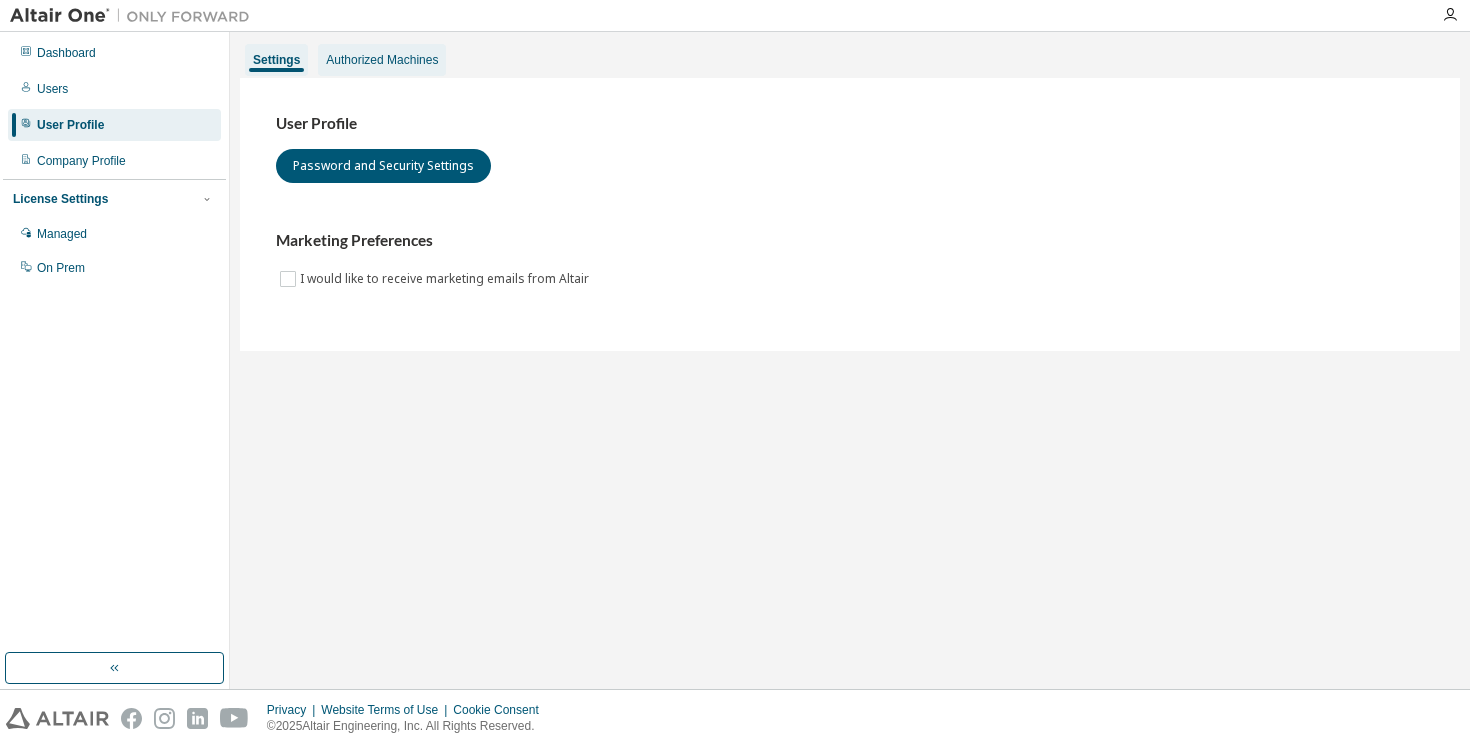 click on "Authorized Machines" at bounding box center [382, 60] 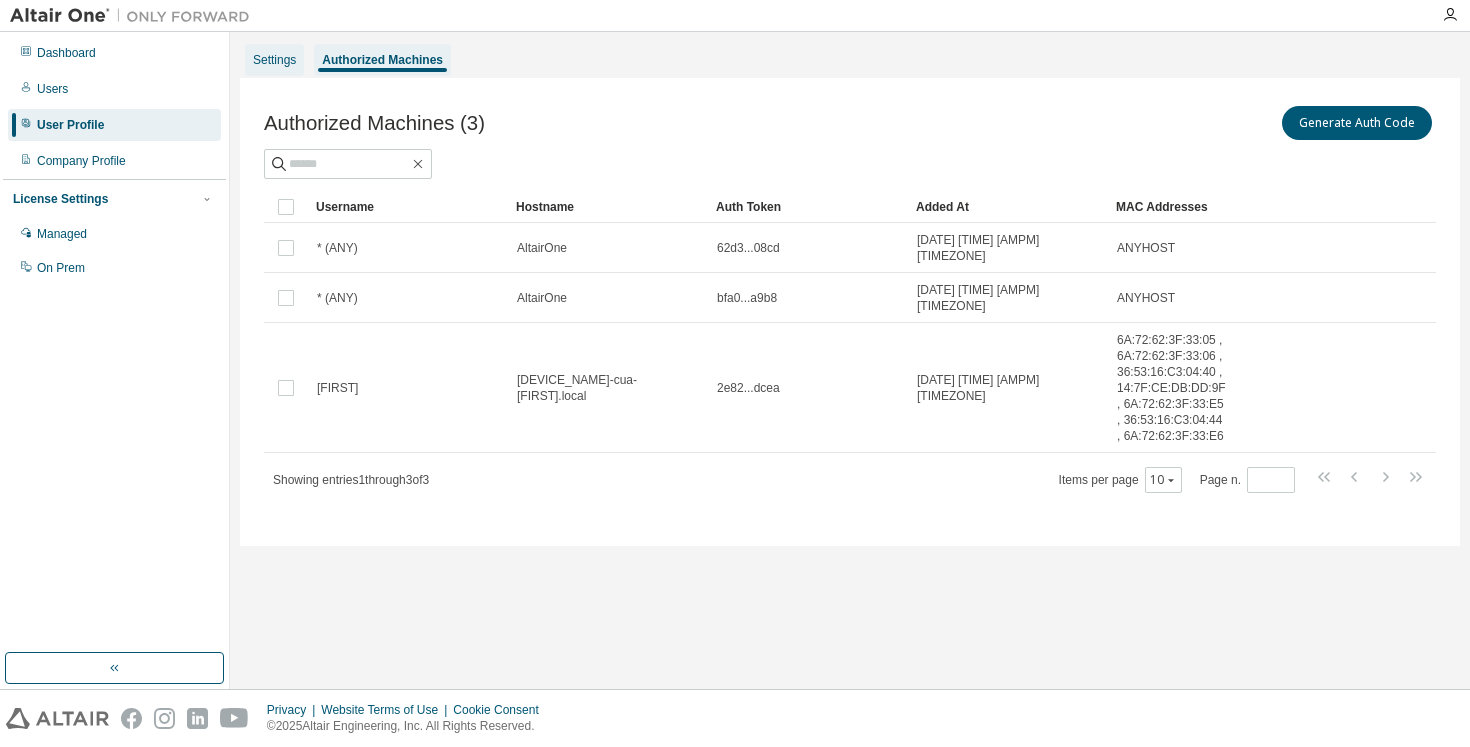 click on "Settings" at bounding box center (274, 60) 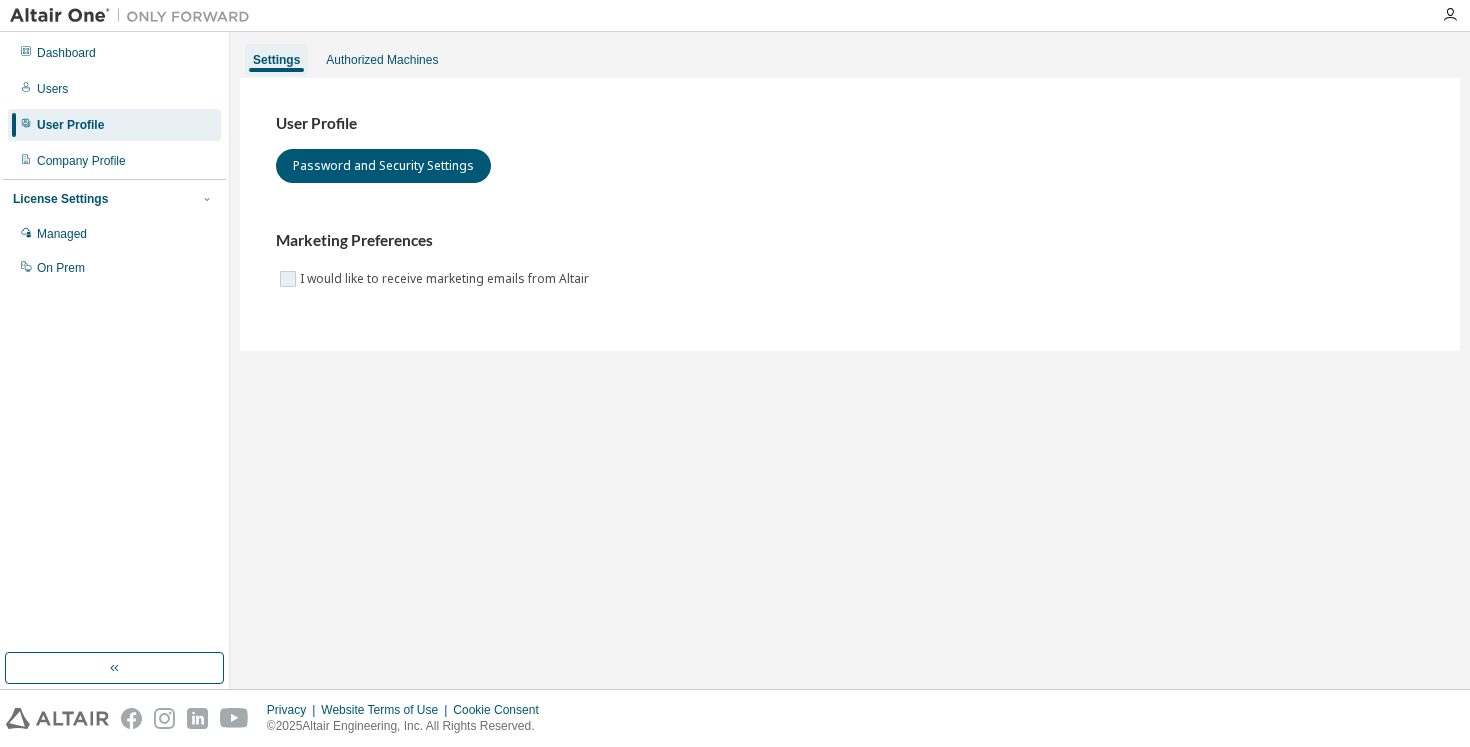 click on "I would like to receive marketing emails from Altair" at bounding box center (446, 279) 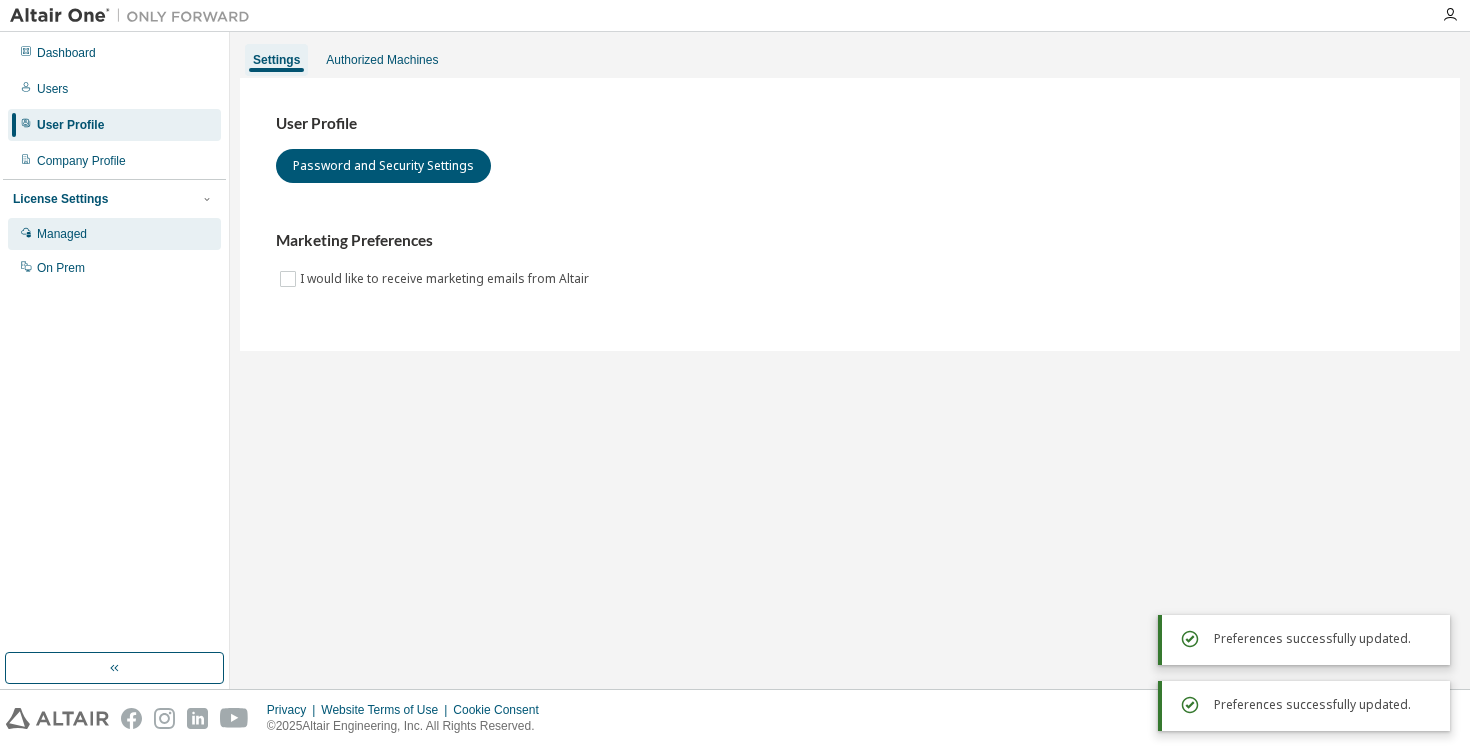 click on "Managed" at bounding box center (114, 234) 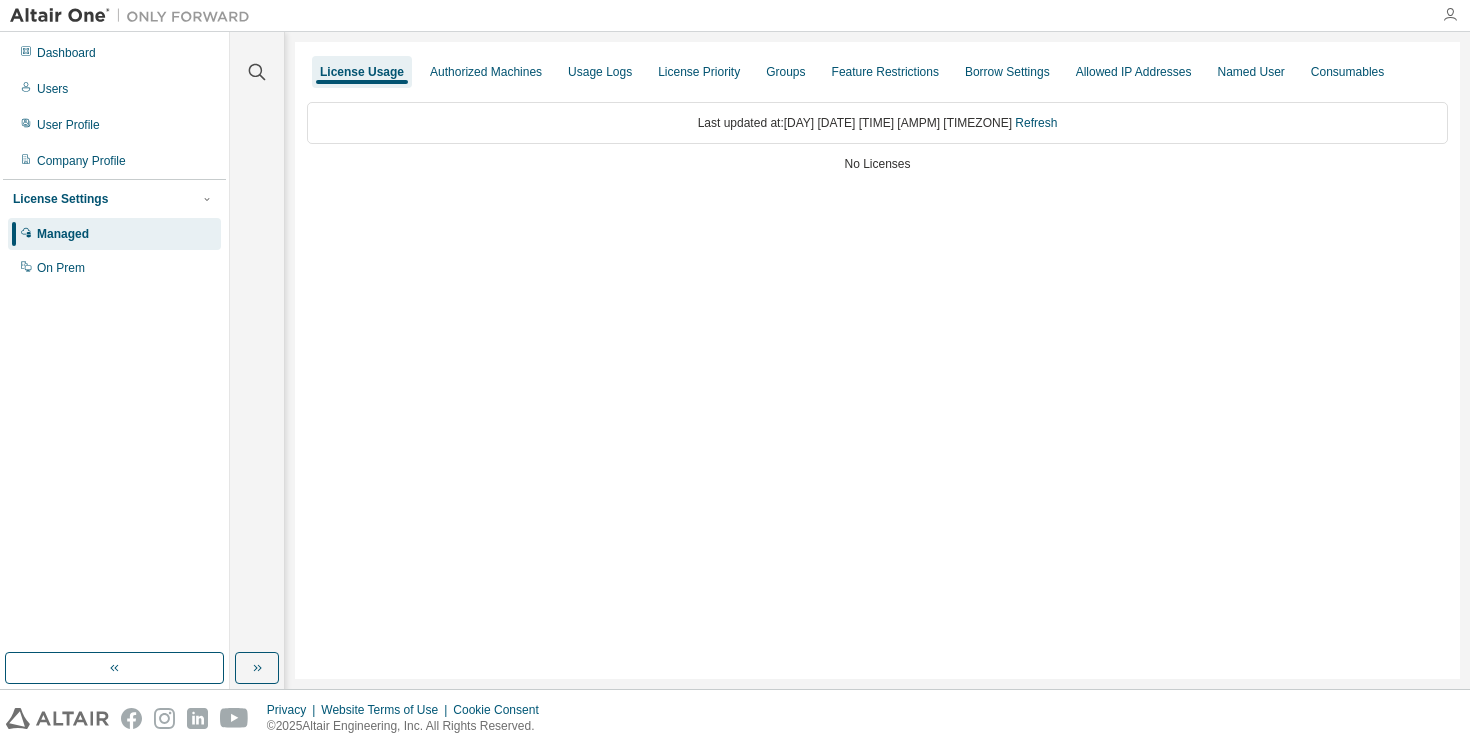 click at bounding box center (1450, 15) 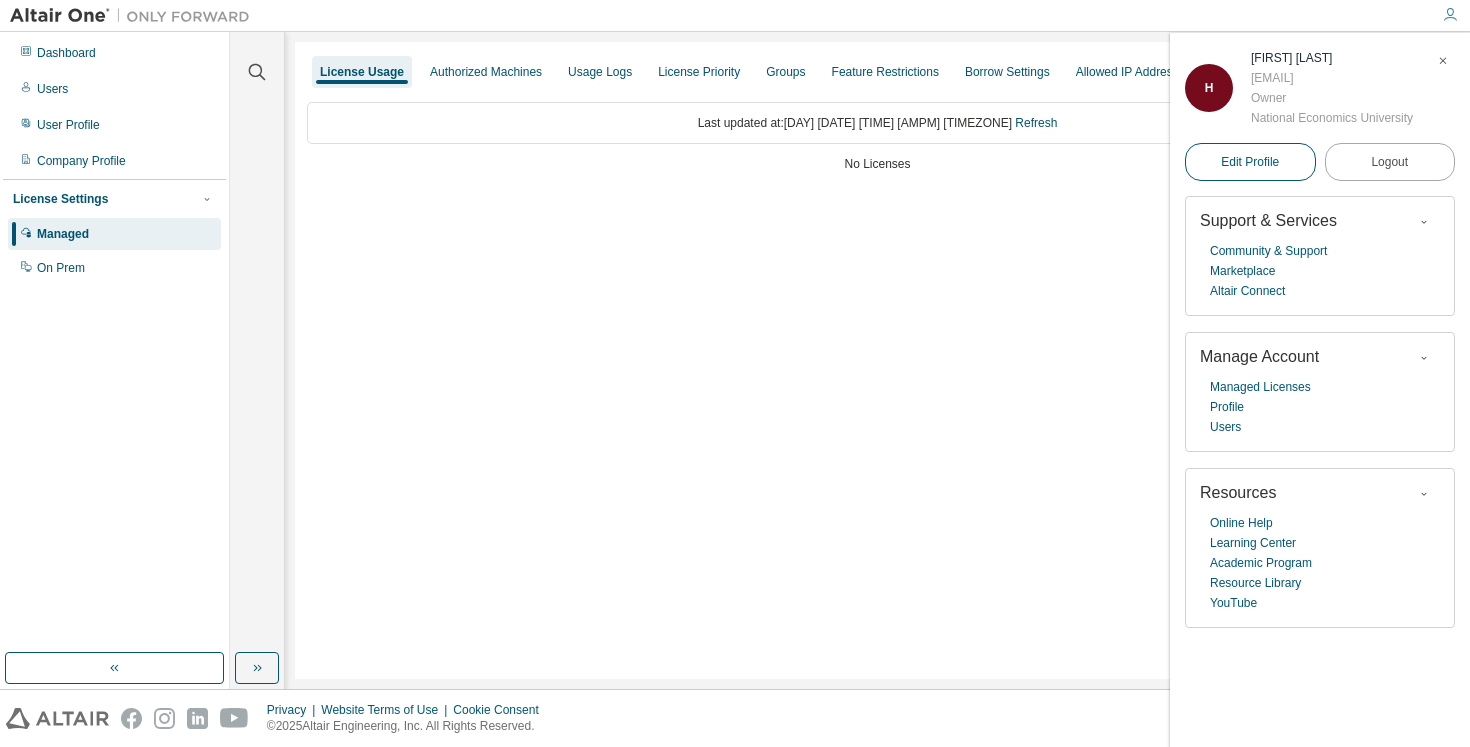 click on "Edit Profile" at bounding box center [1250, 162] 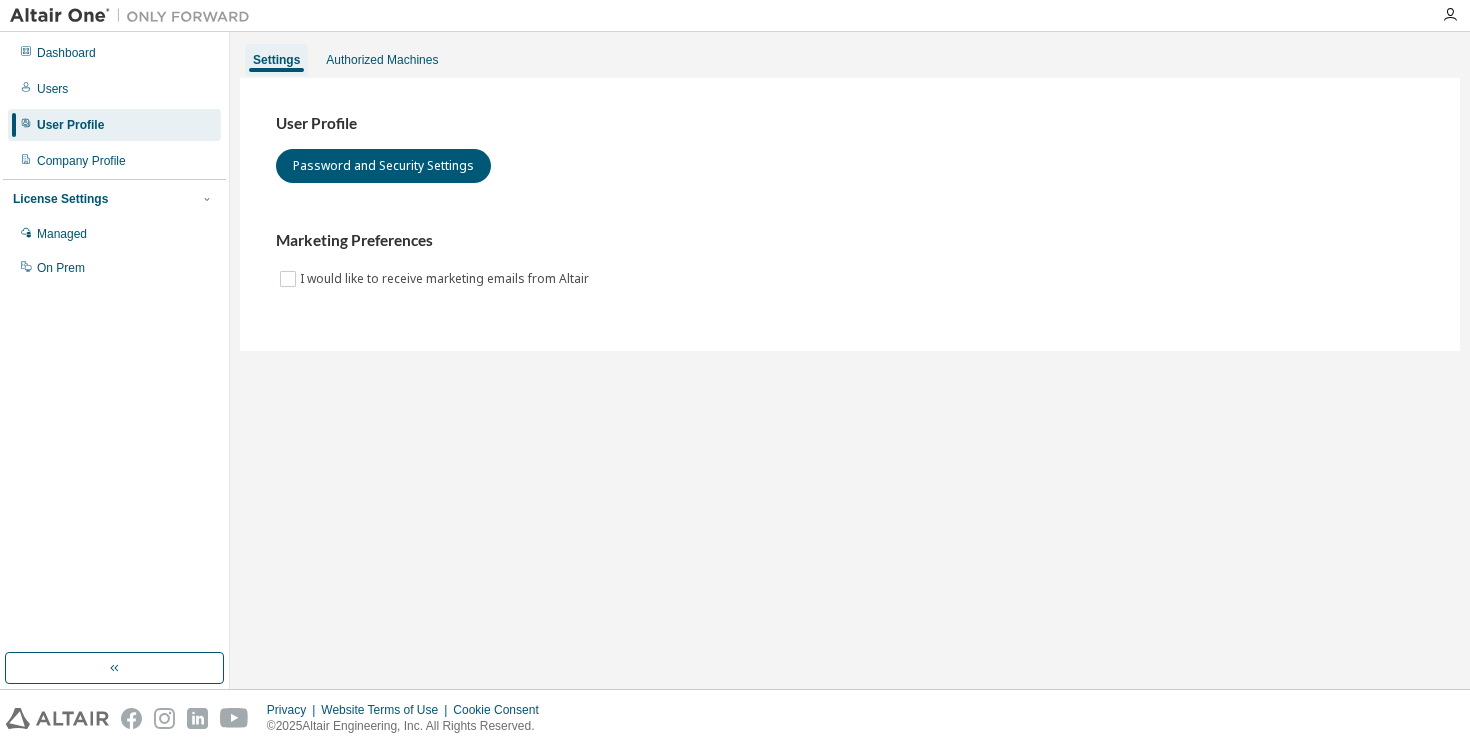 scroll, scrollTop: 0, scrollLeft: 0, axis: both 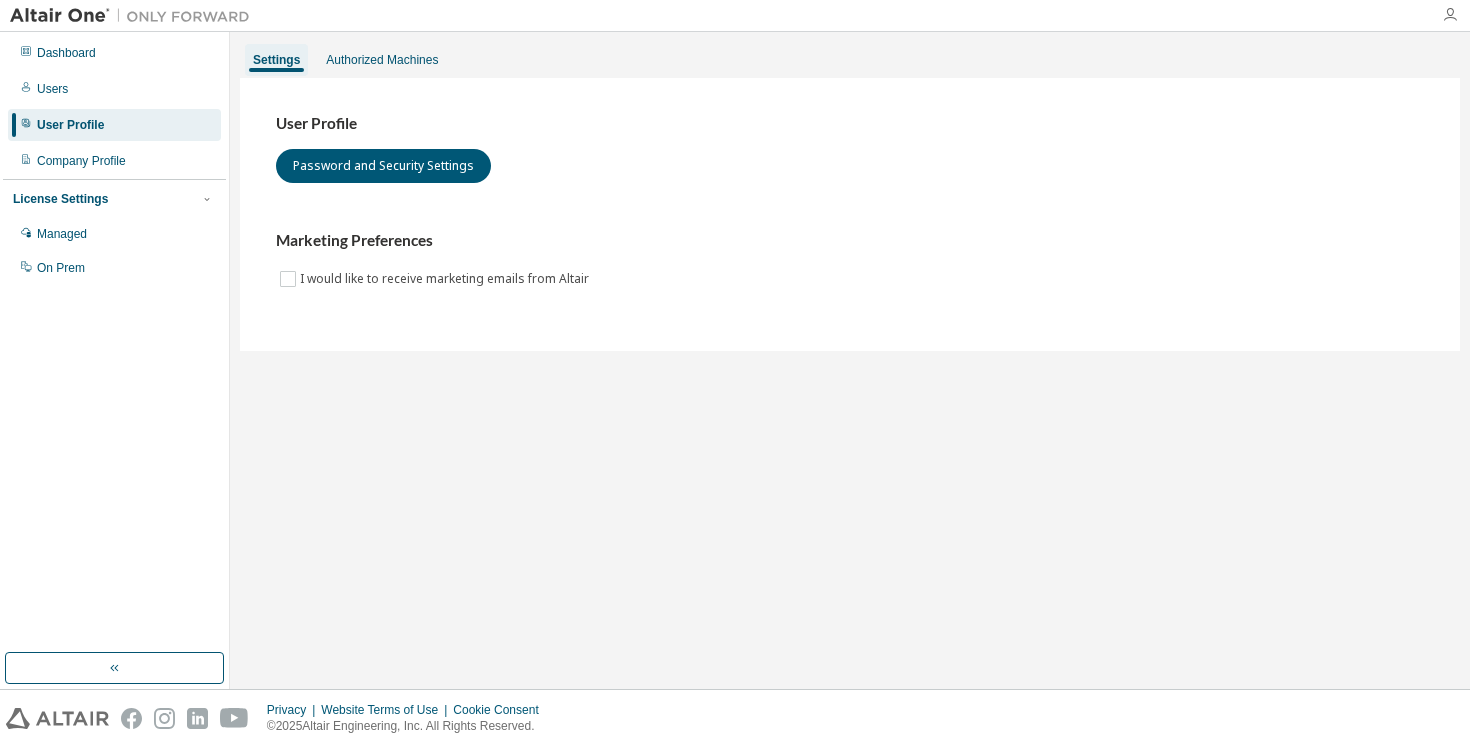 click at bounding box center (1450, 15) 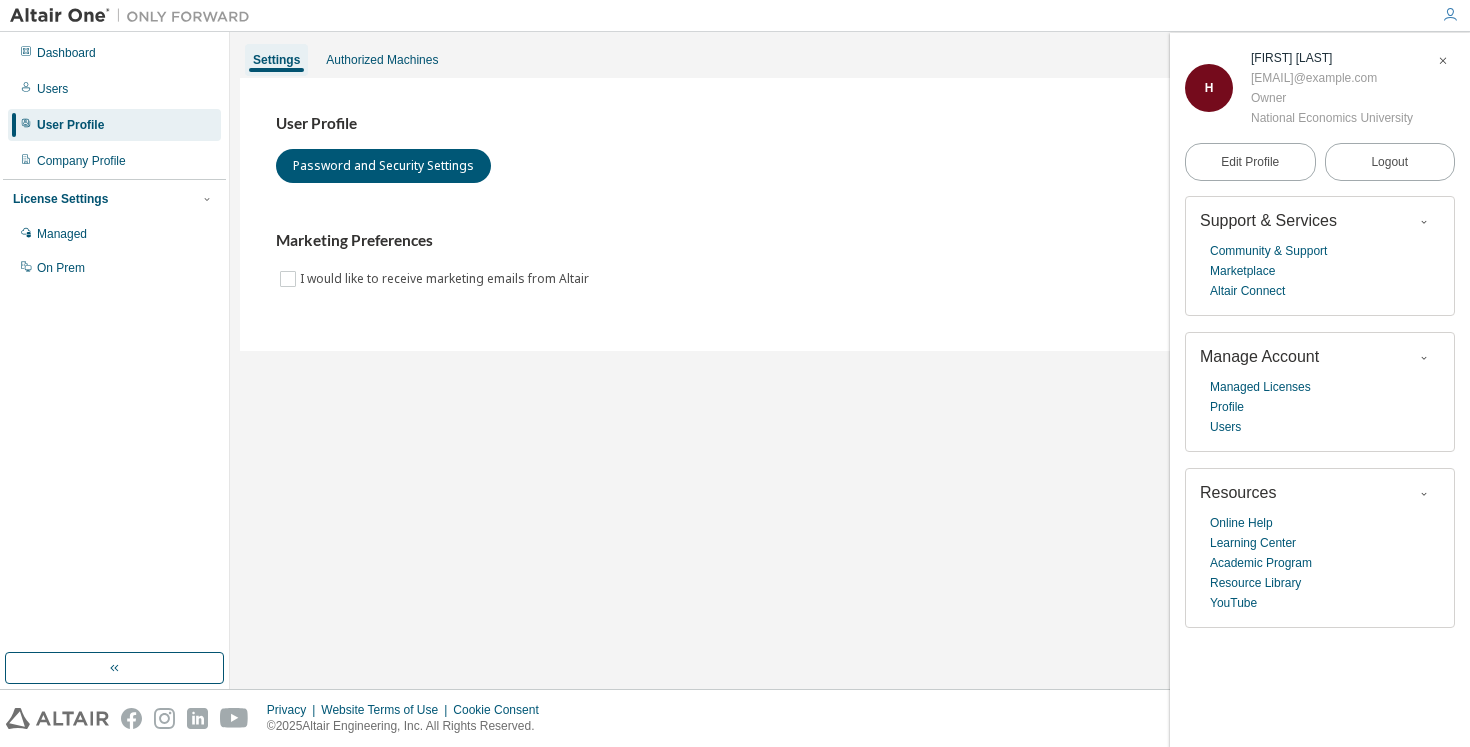 click on "Community & Support Marketplace Altair Connect" at bounding box center (1320, 271) 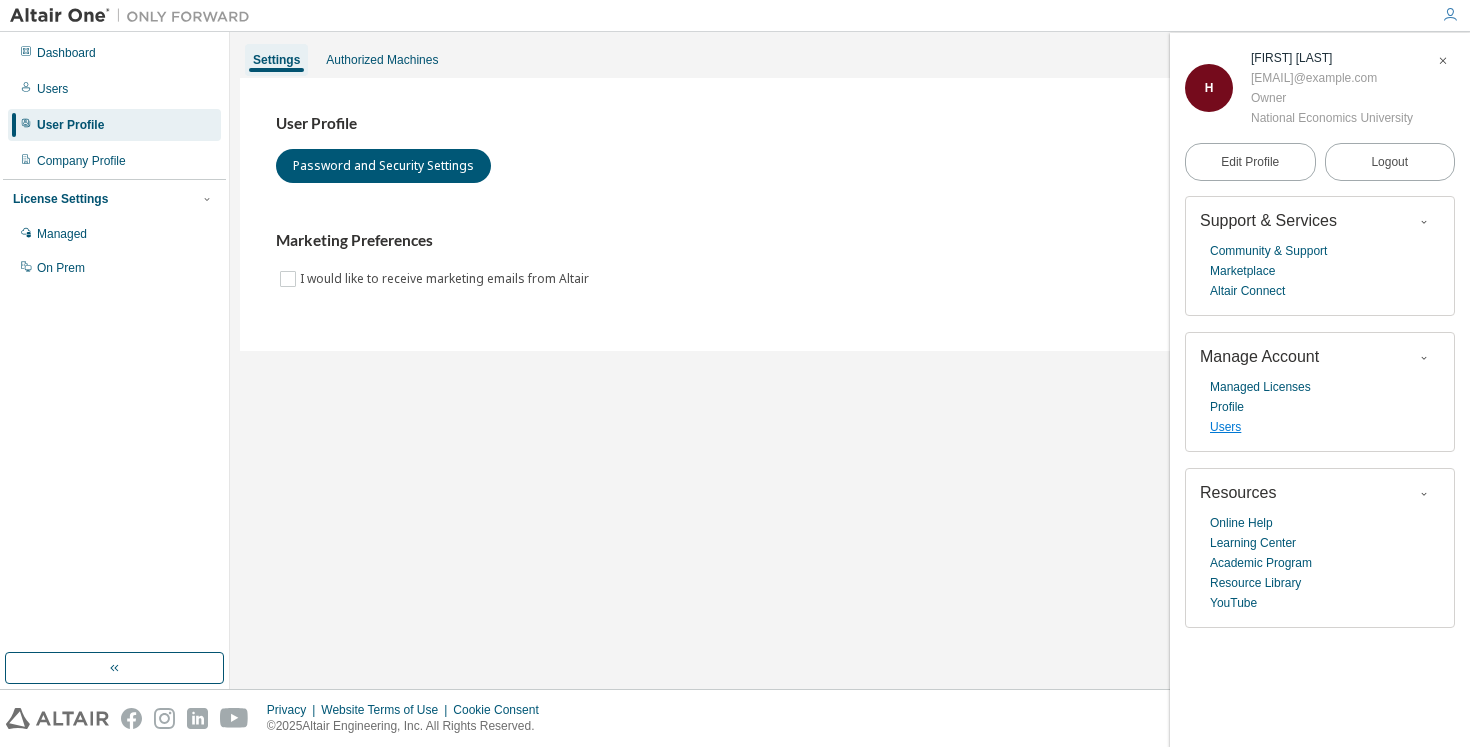 click on "Users" at bounding box center (1225, 427) 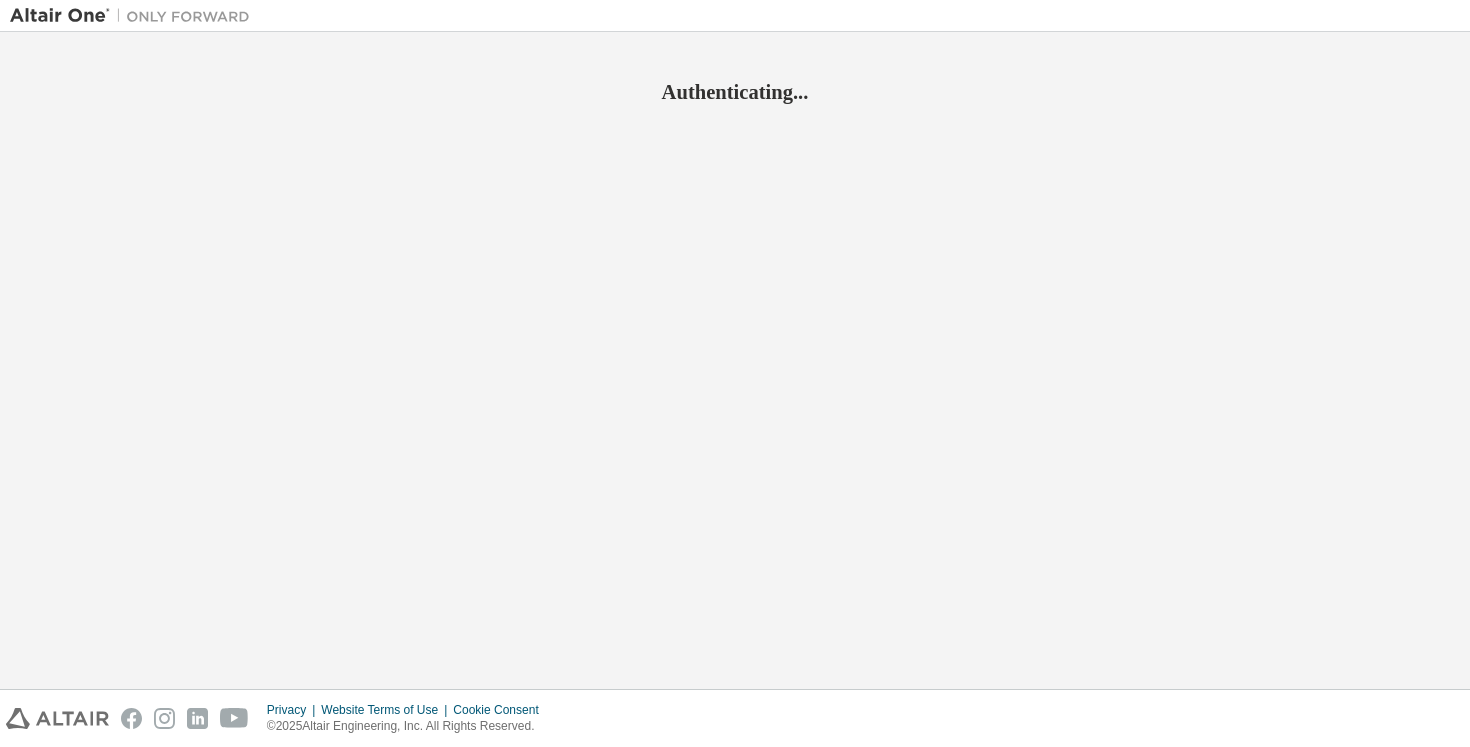 scroll, scrollTop: 0, scrollLeft: 0, axis: both 